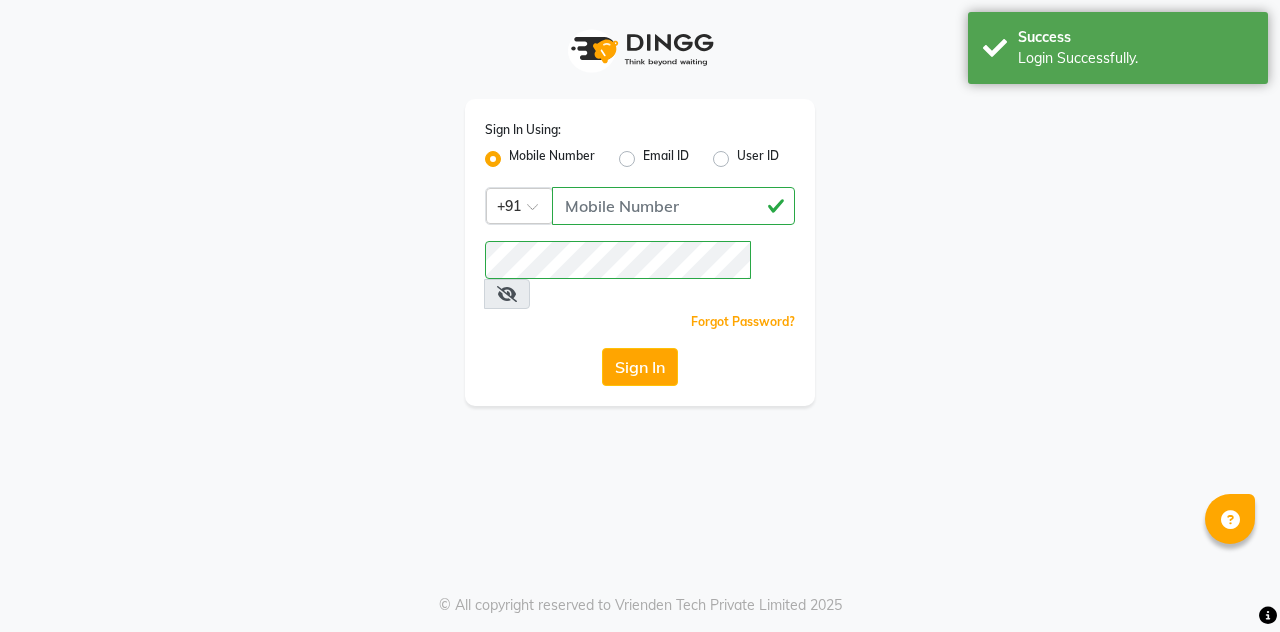 scroll, scrollTop: 0, scrollLeft: 0, axis: both 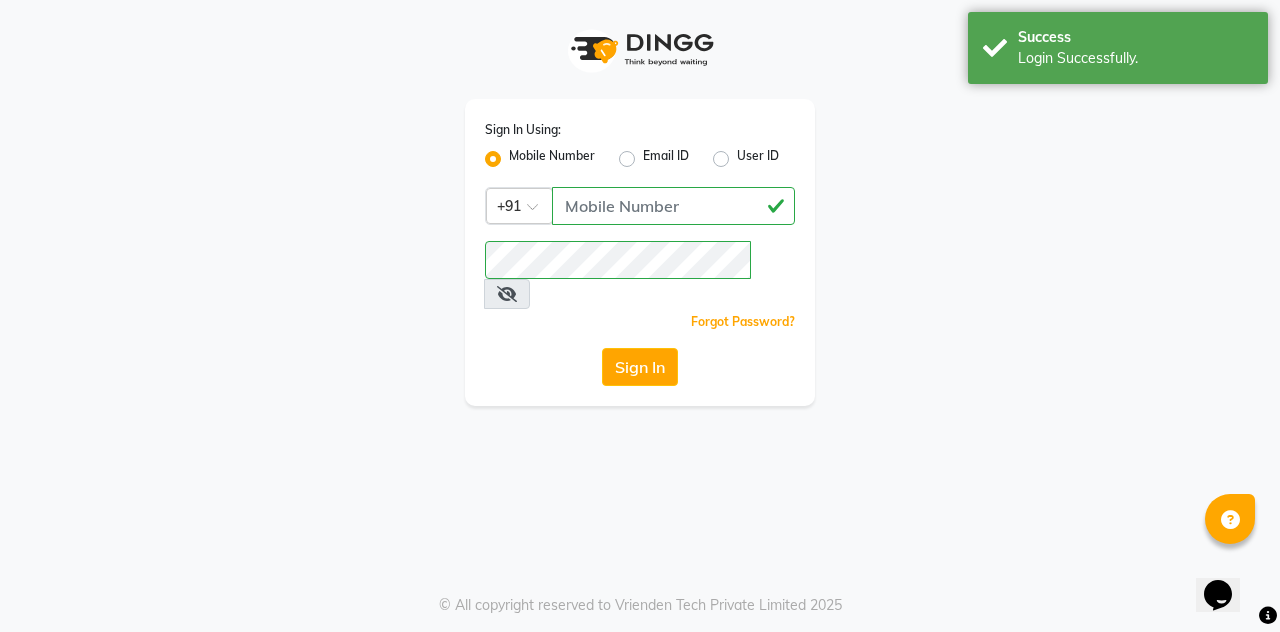 select on "94" 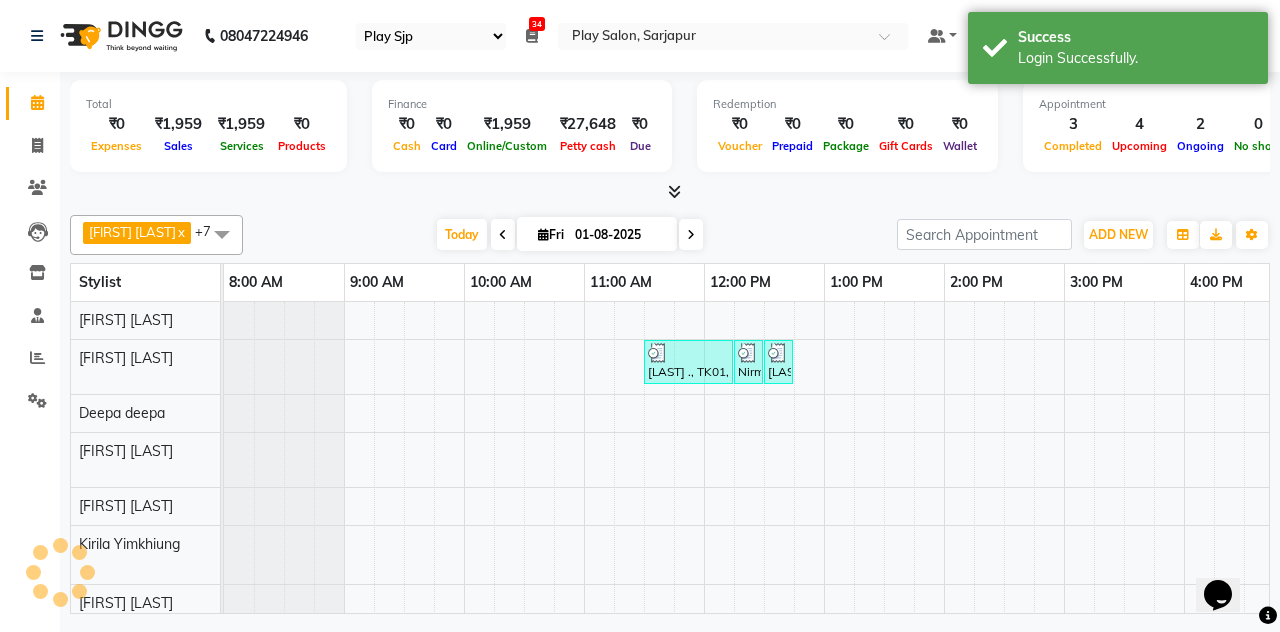 scroll, scrollTop: 0, scrollLeft: 0, axis: both 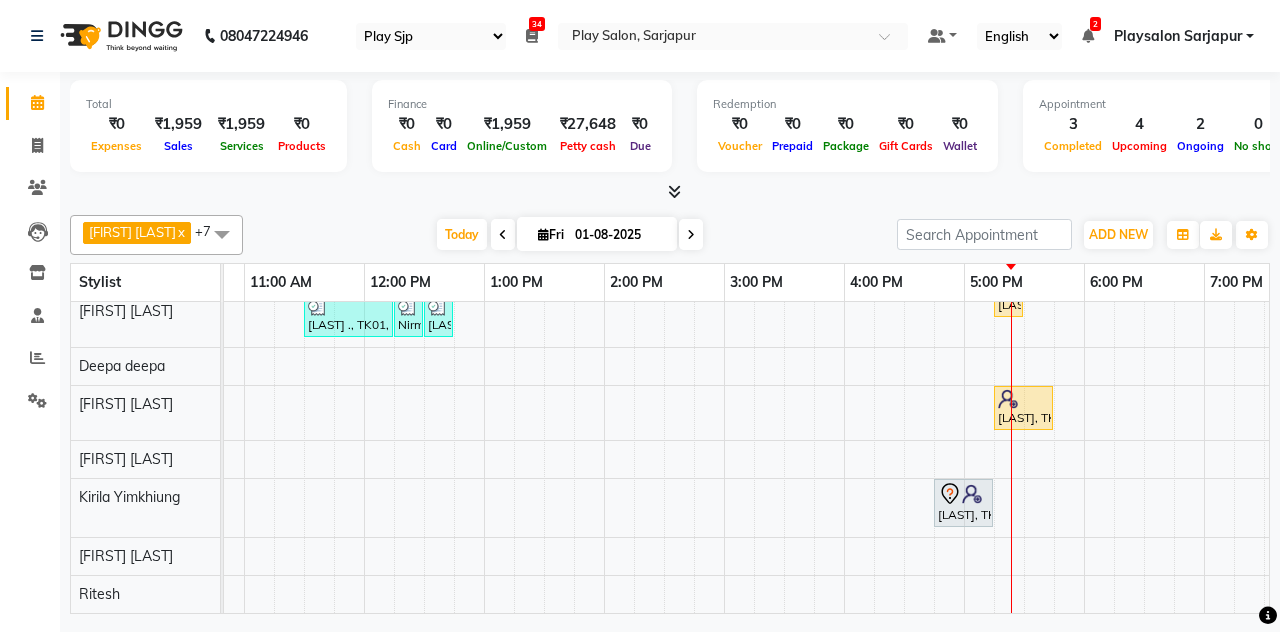 click at bounding box center [222, 234] 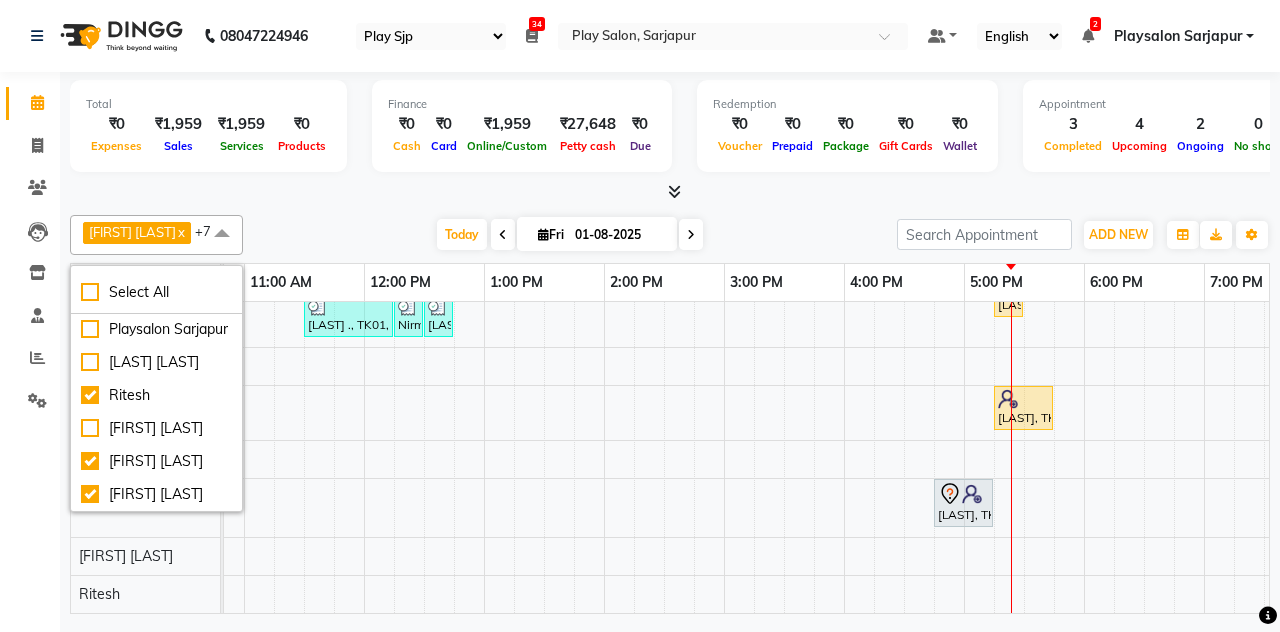 scroll, scrollTop: 254, scrollLeft: 0, axis: vertical 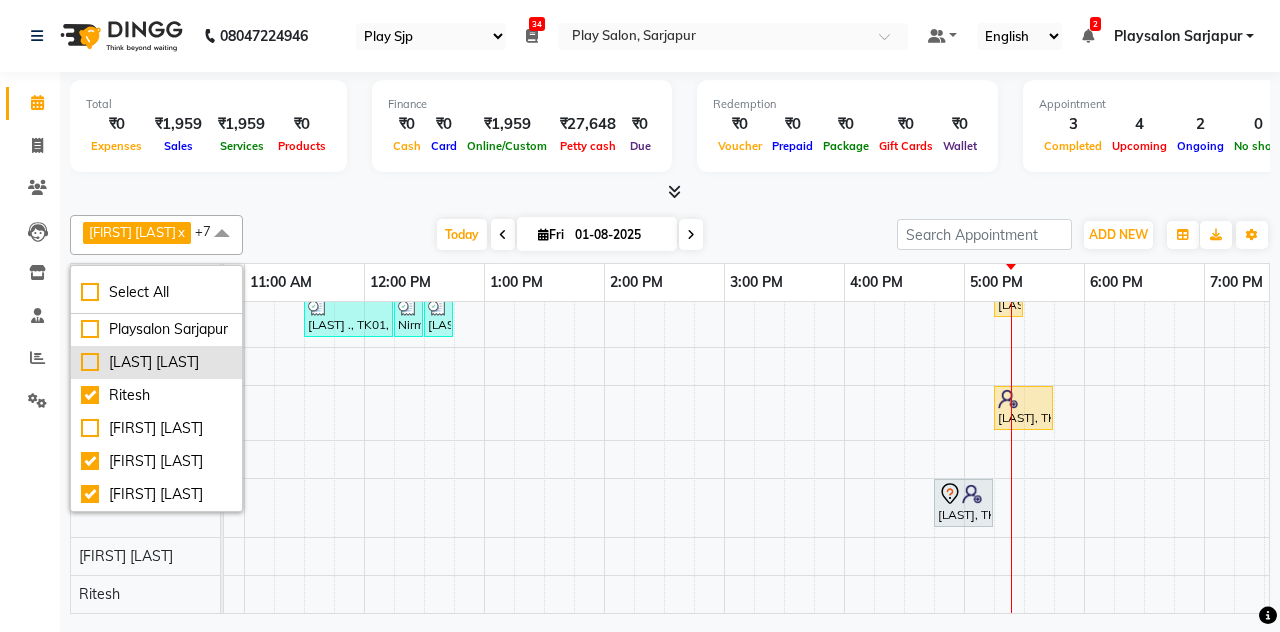 click on "[LAST] [LAST]" at bounding box center (156, 362) 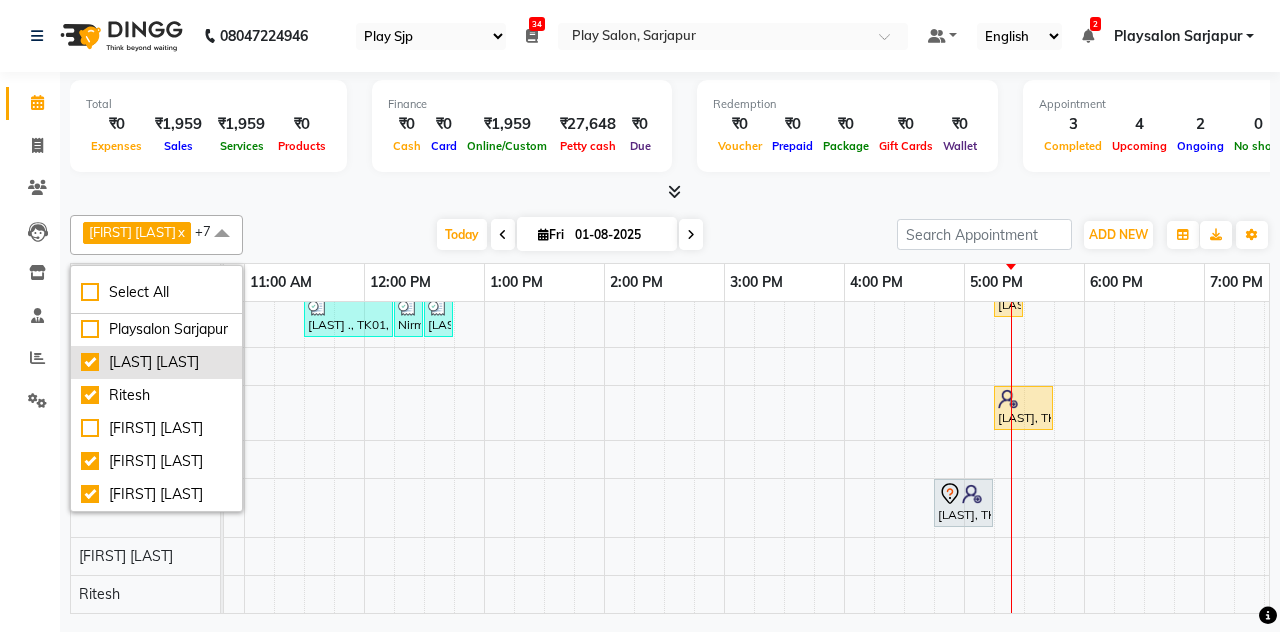 checkbox on "true" 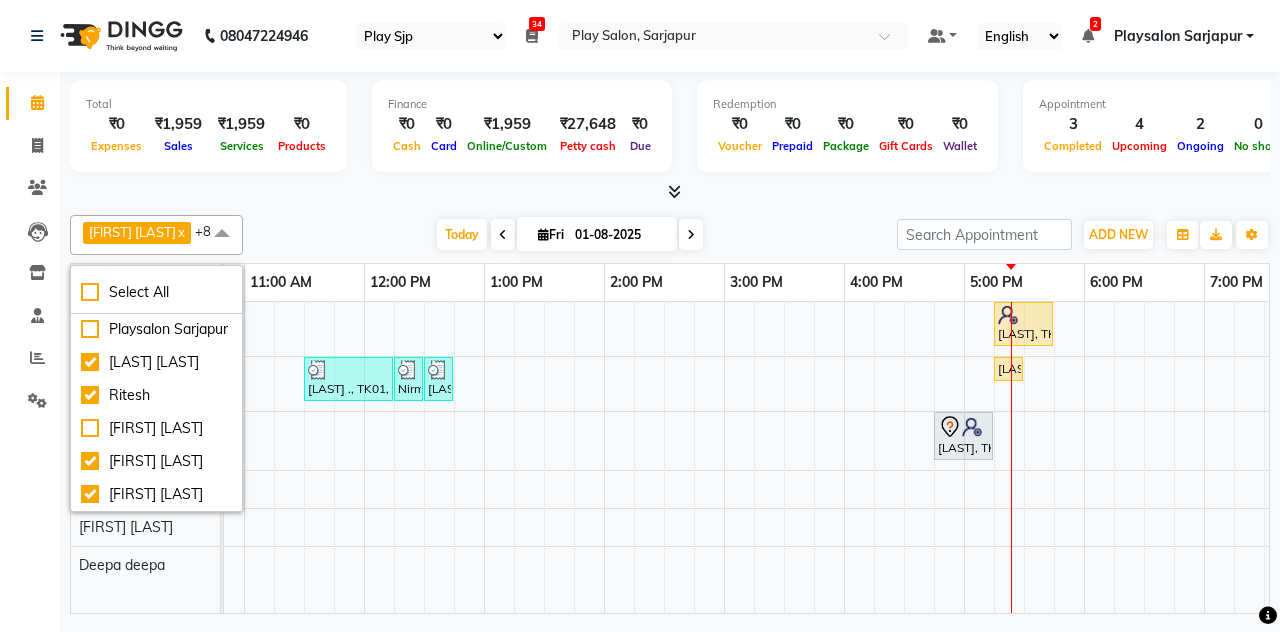 click on "Today  Fri 01-08-2025" at bounding box center [570, 235] 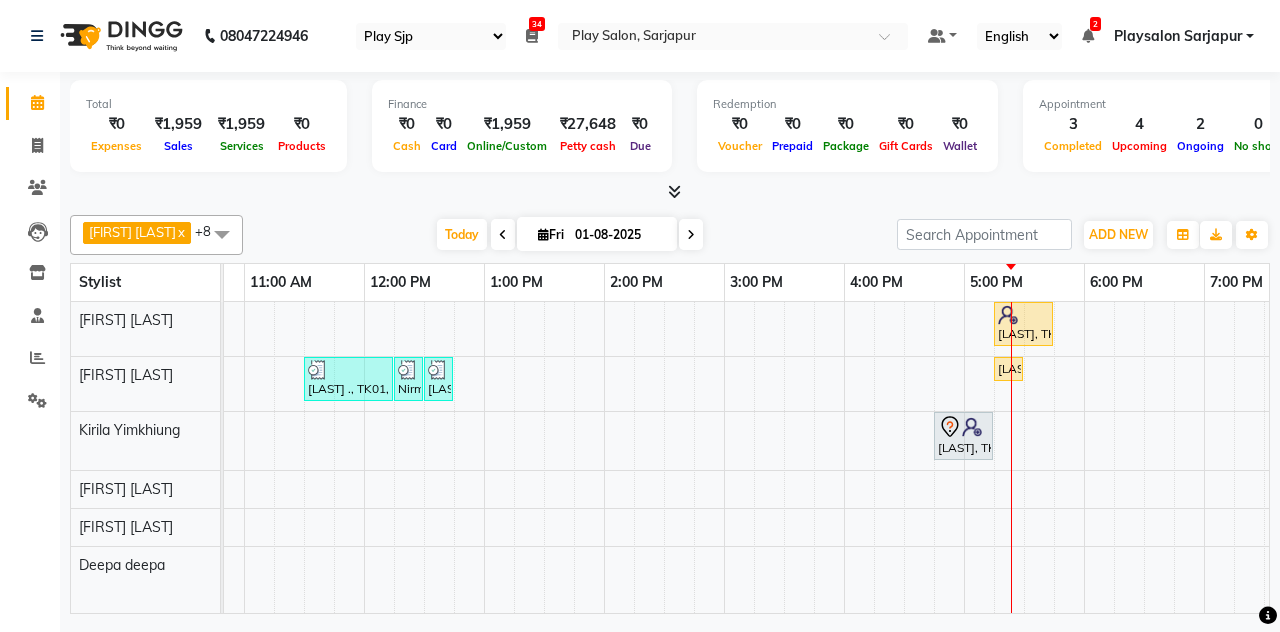 scroll, scrollTop: 0, scrollLeft: 327, axis: horizontal 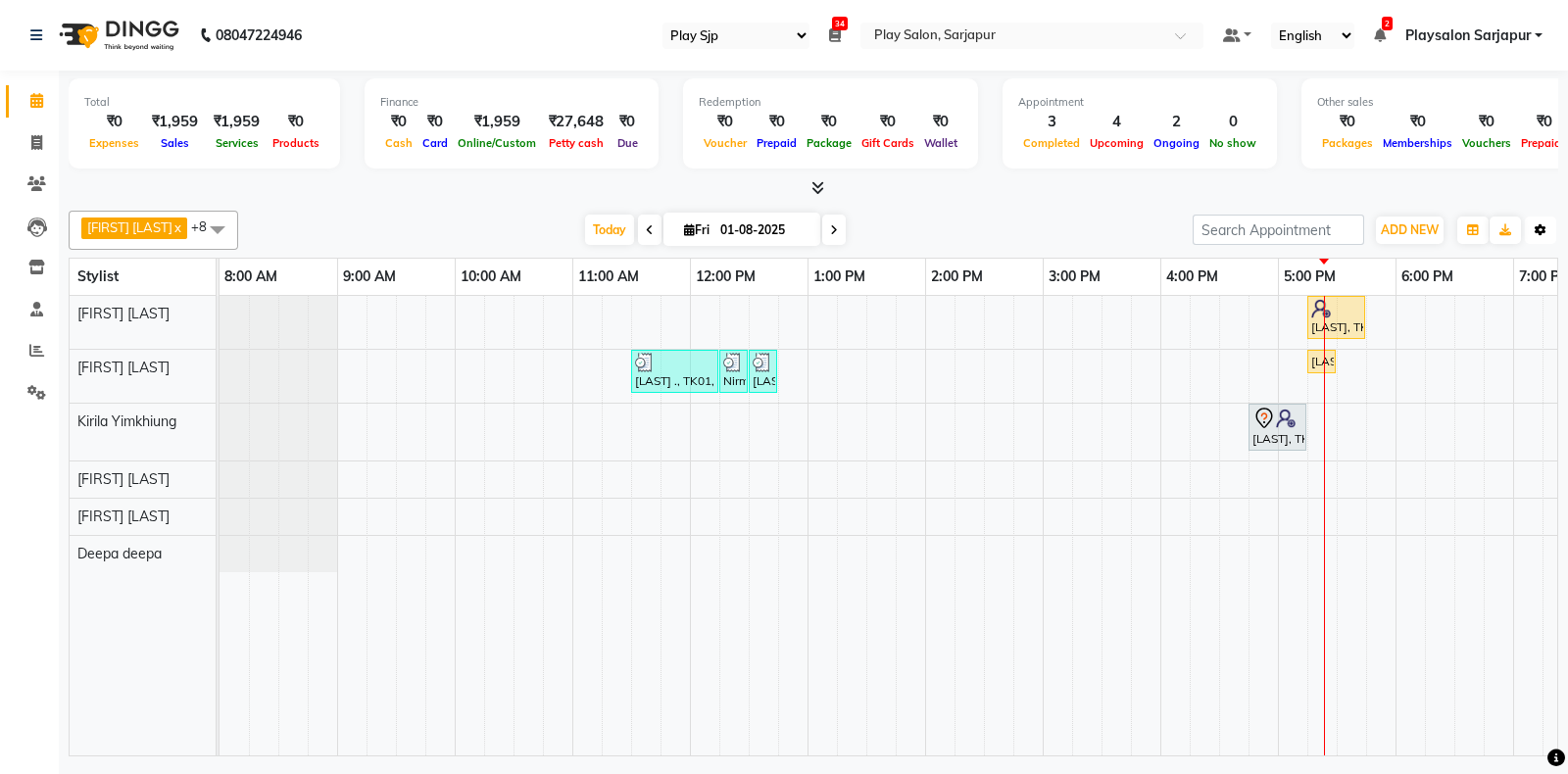 click at bounding box center [1541, 230] 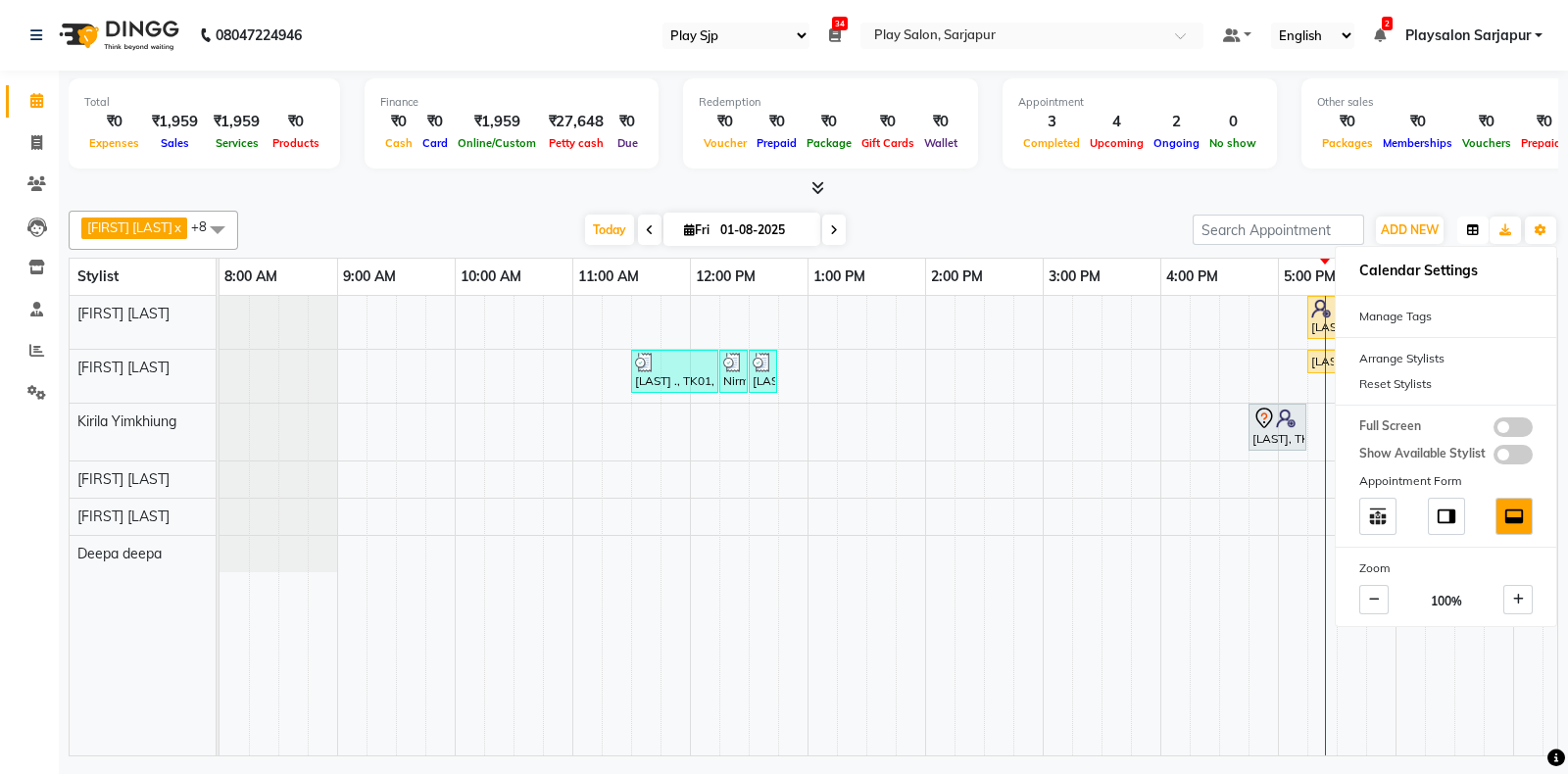 click at bounding box center [1473, 230] 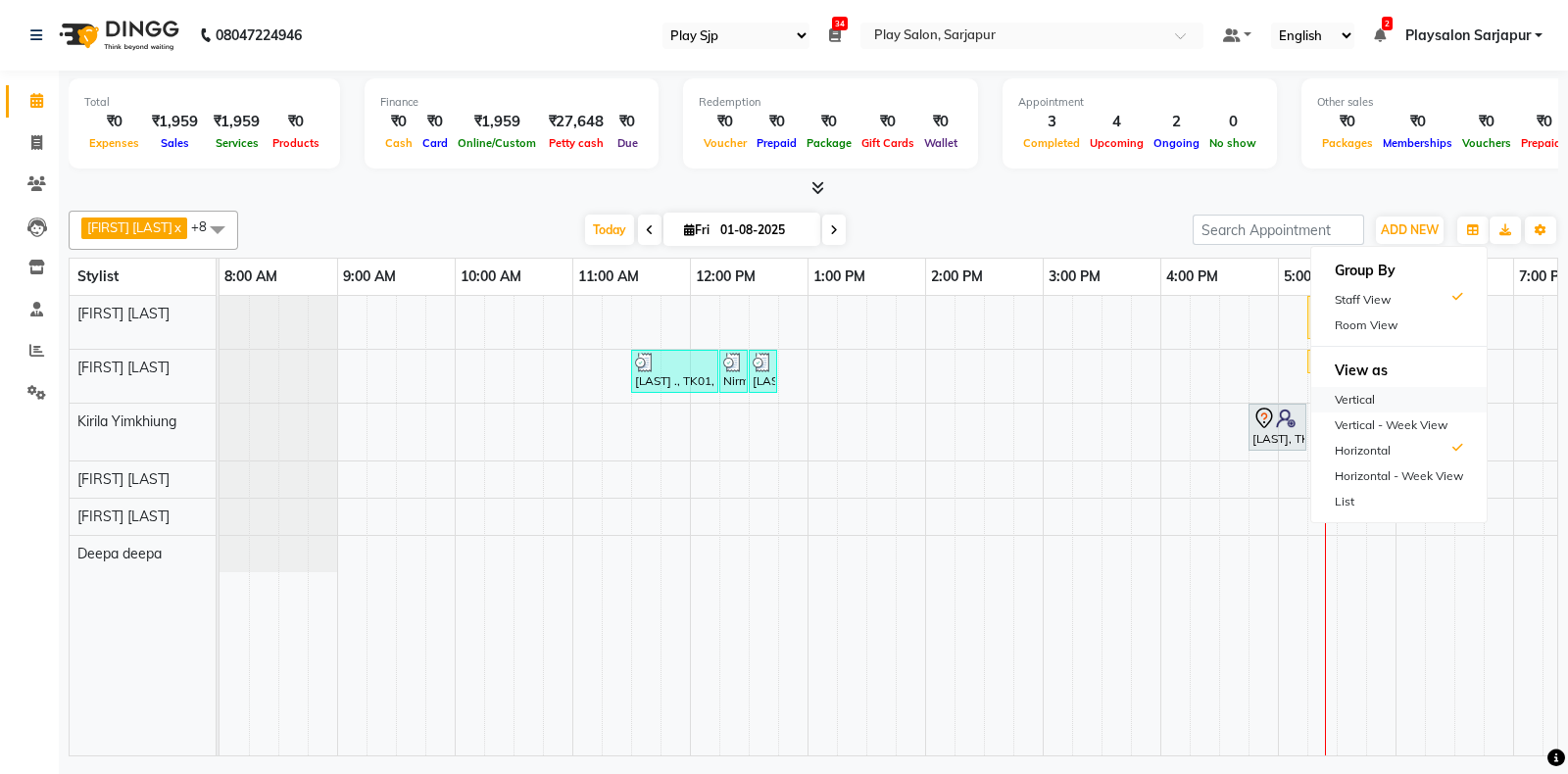click on "Vertical" at bounding box center [1398, 400] 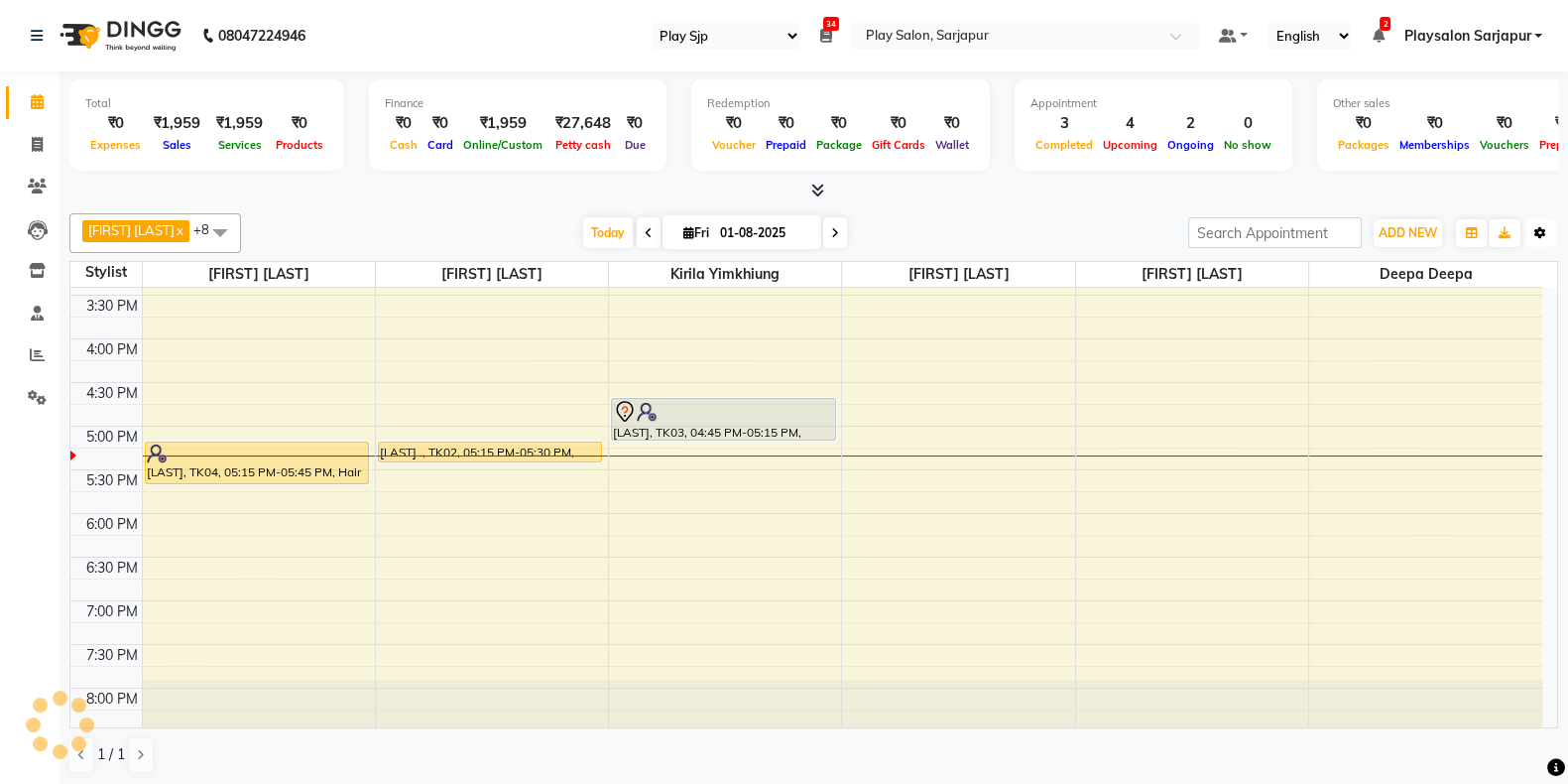 click on "Toggle Dropdown" at bounding box center (1540, 233) 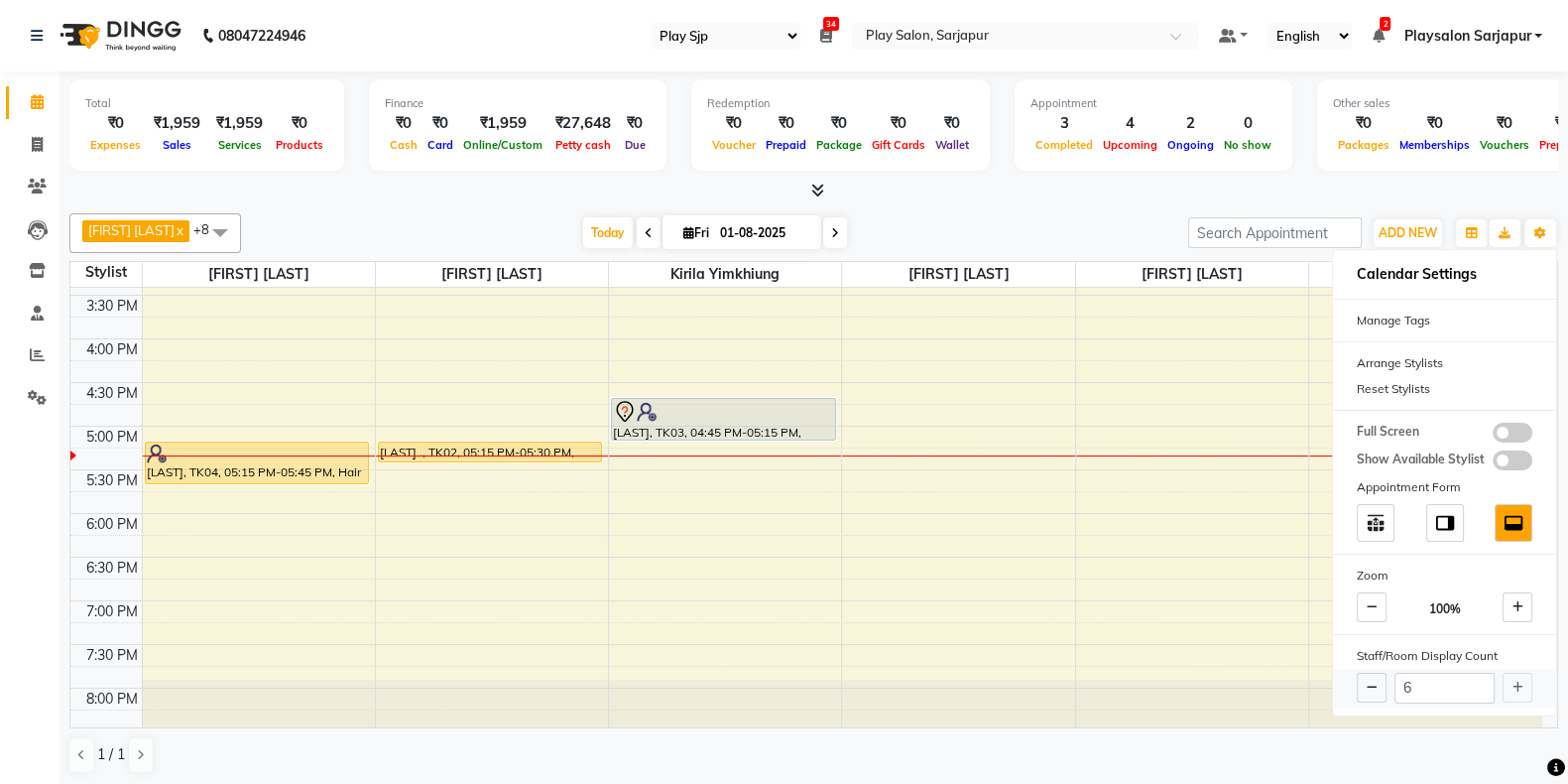 click on "6" at bounding box center [1444, 688] 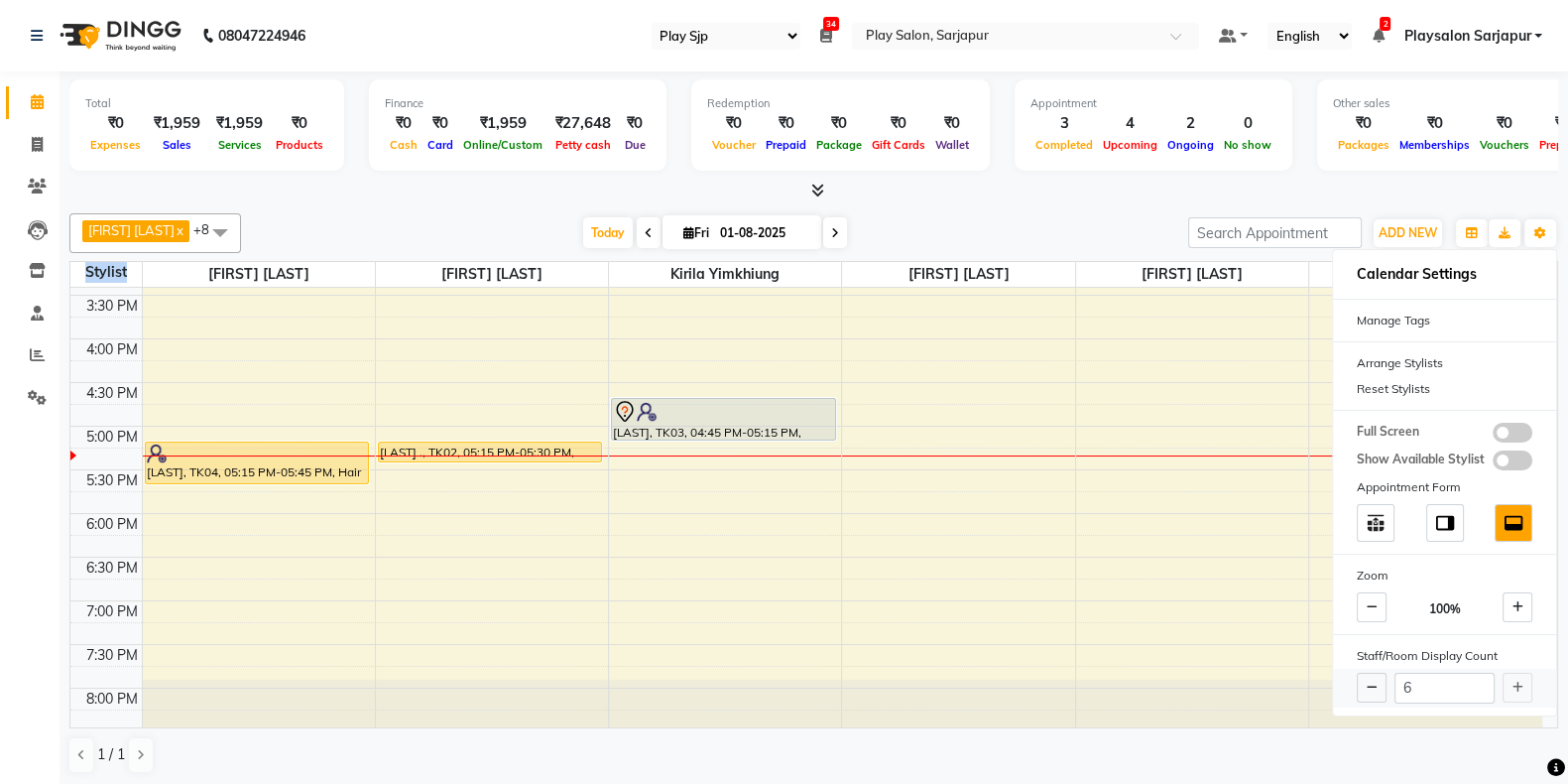 click on "6" at bounding box center (1444, 688) 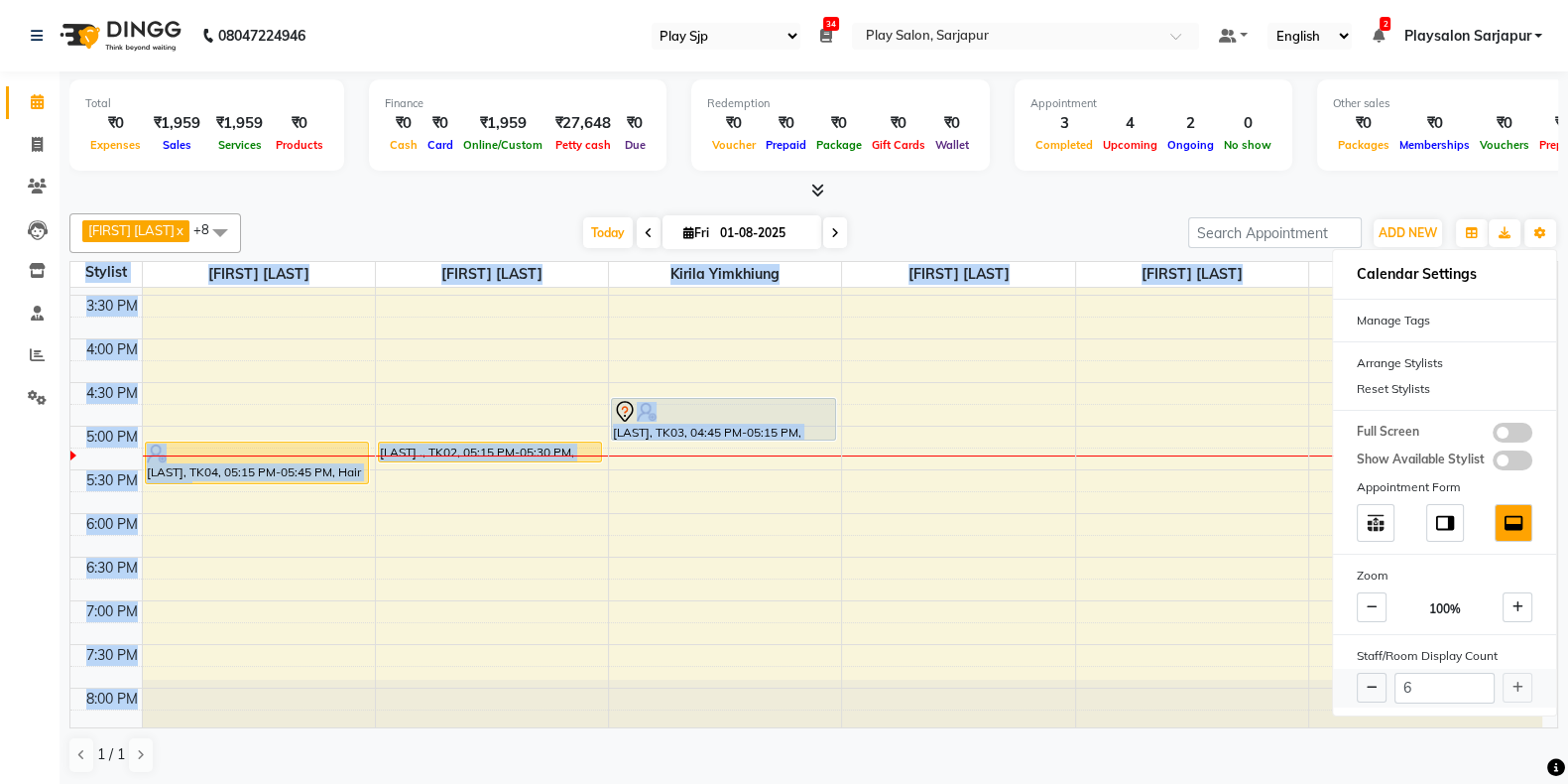 click on "6" at bounding box center (1444, 688) 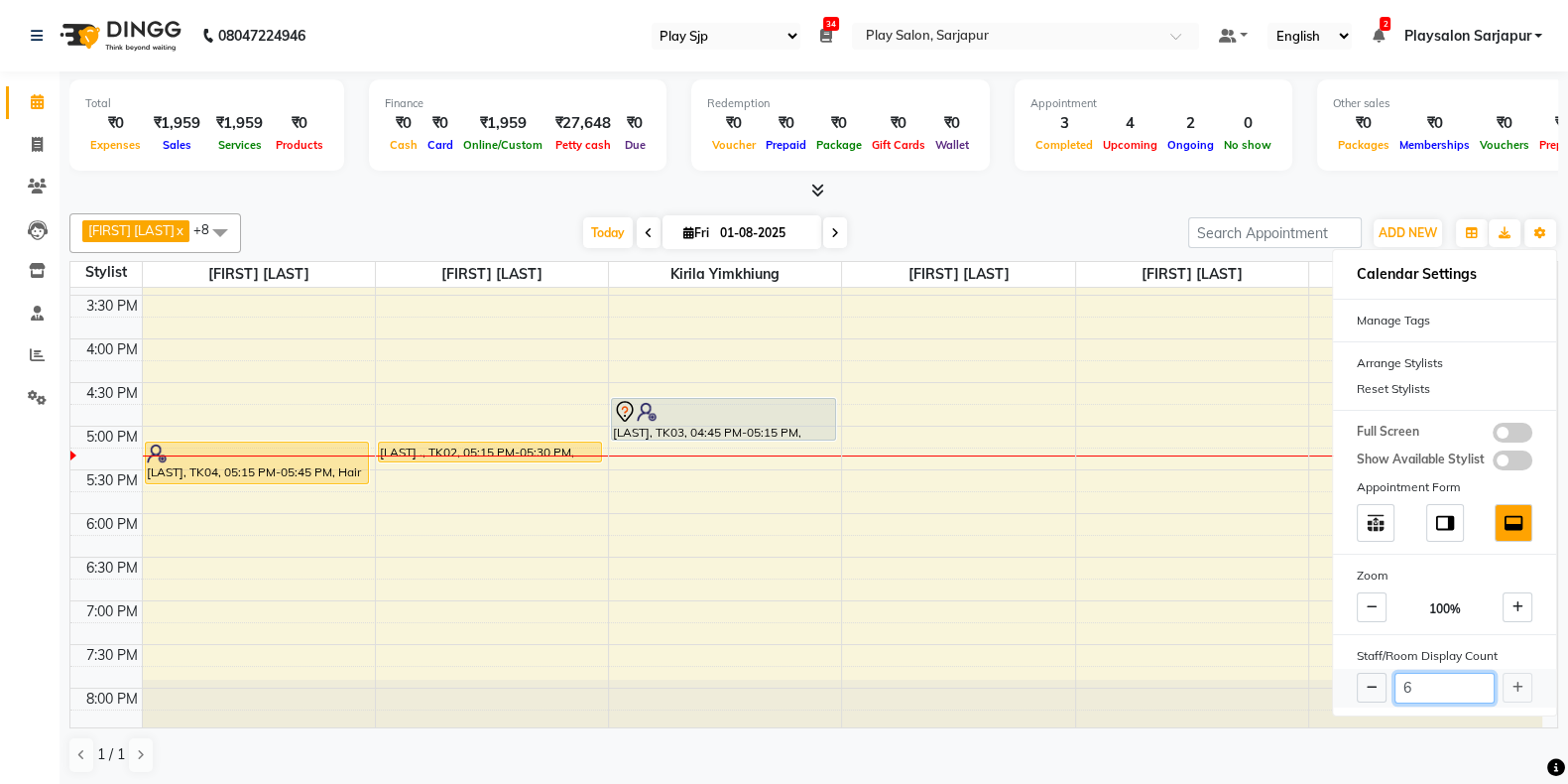 click on "6" at bounding box center (1444, 688) 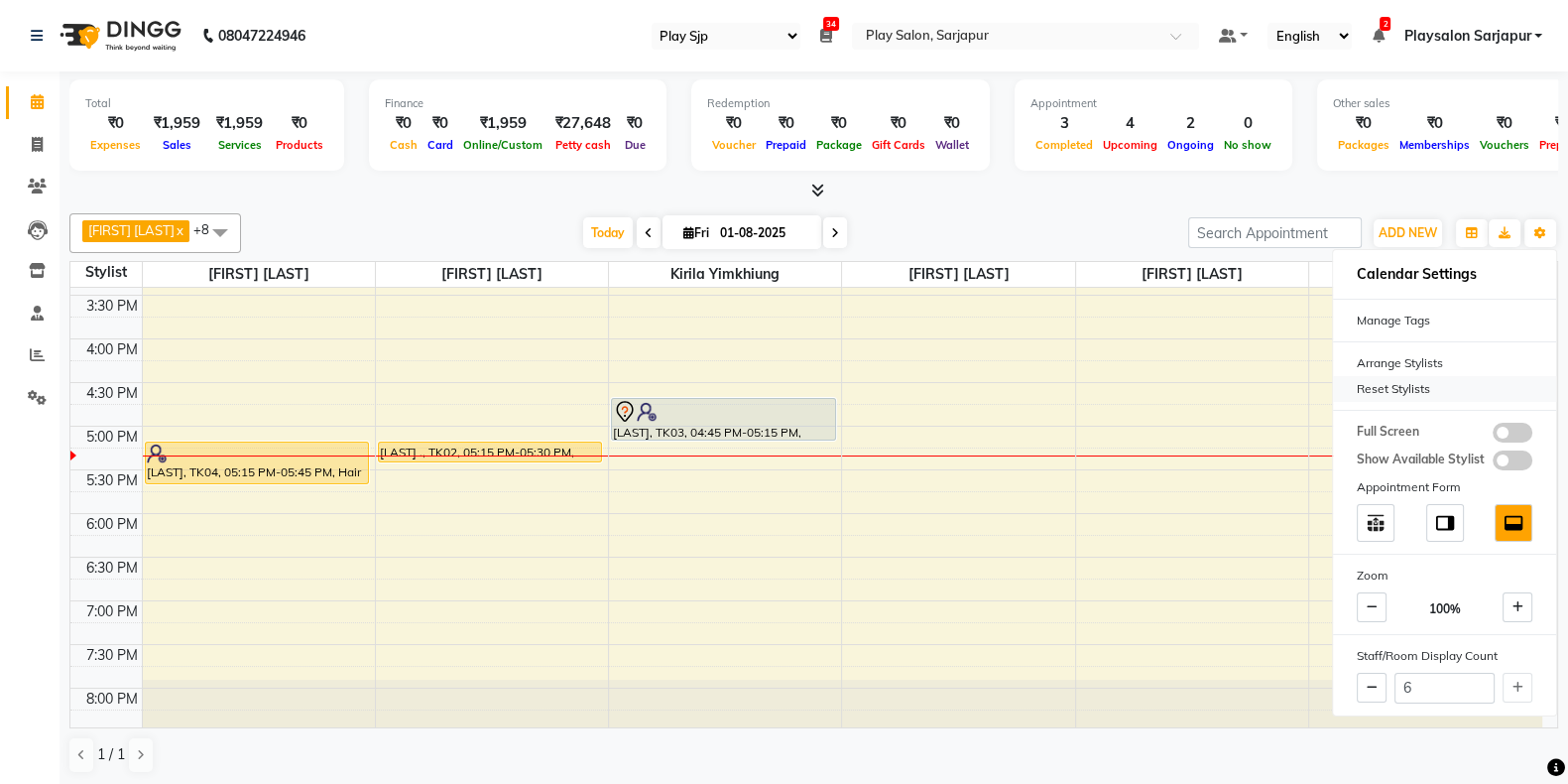 click on "Reset Stylists" at bounding box center (1444, 389) 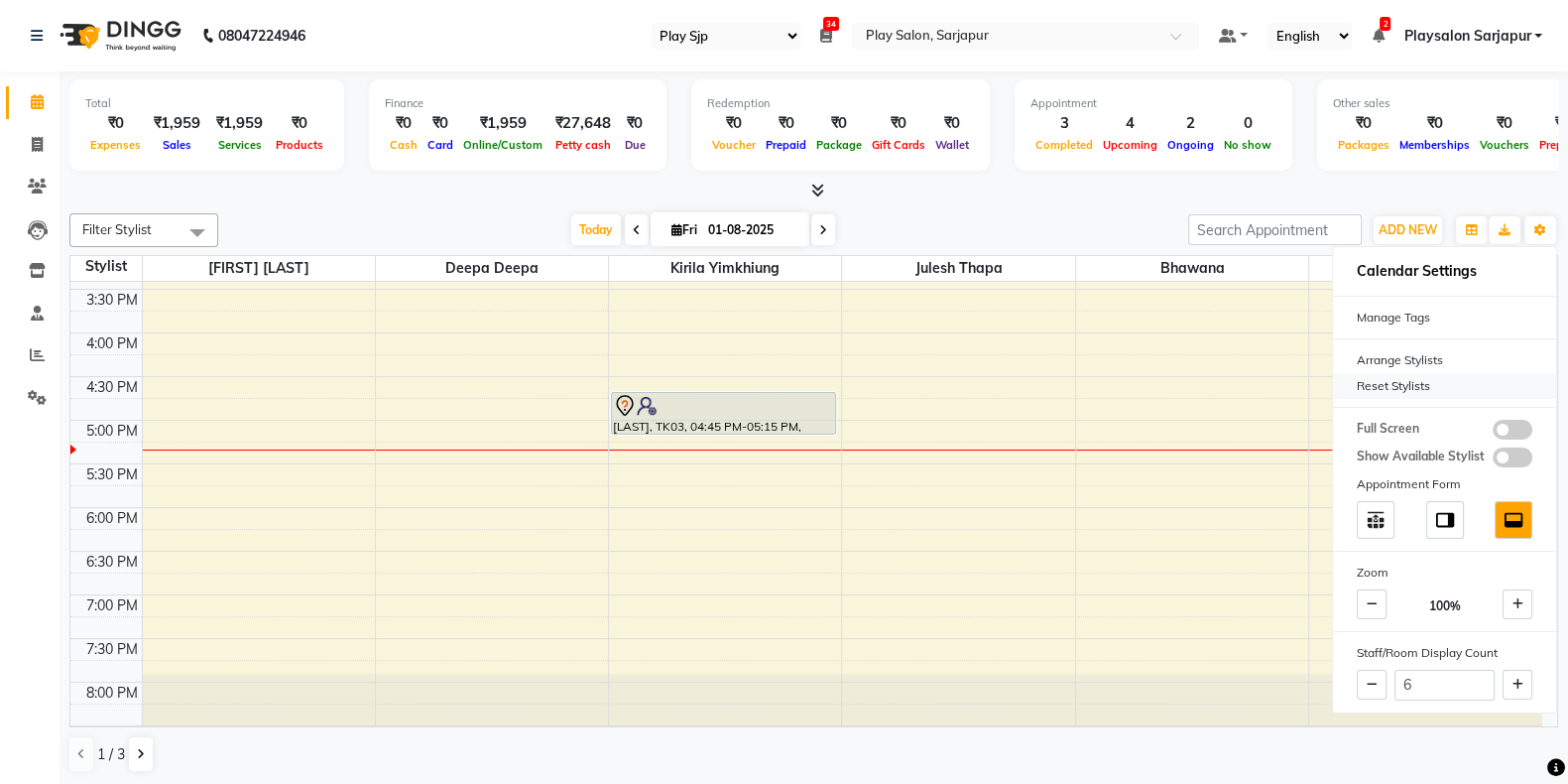 click on "Reset Stylists" at bounding box center (1444, 386) 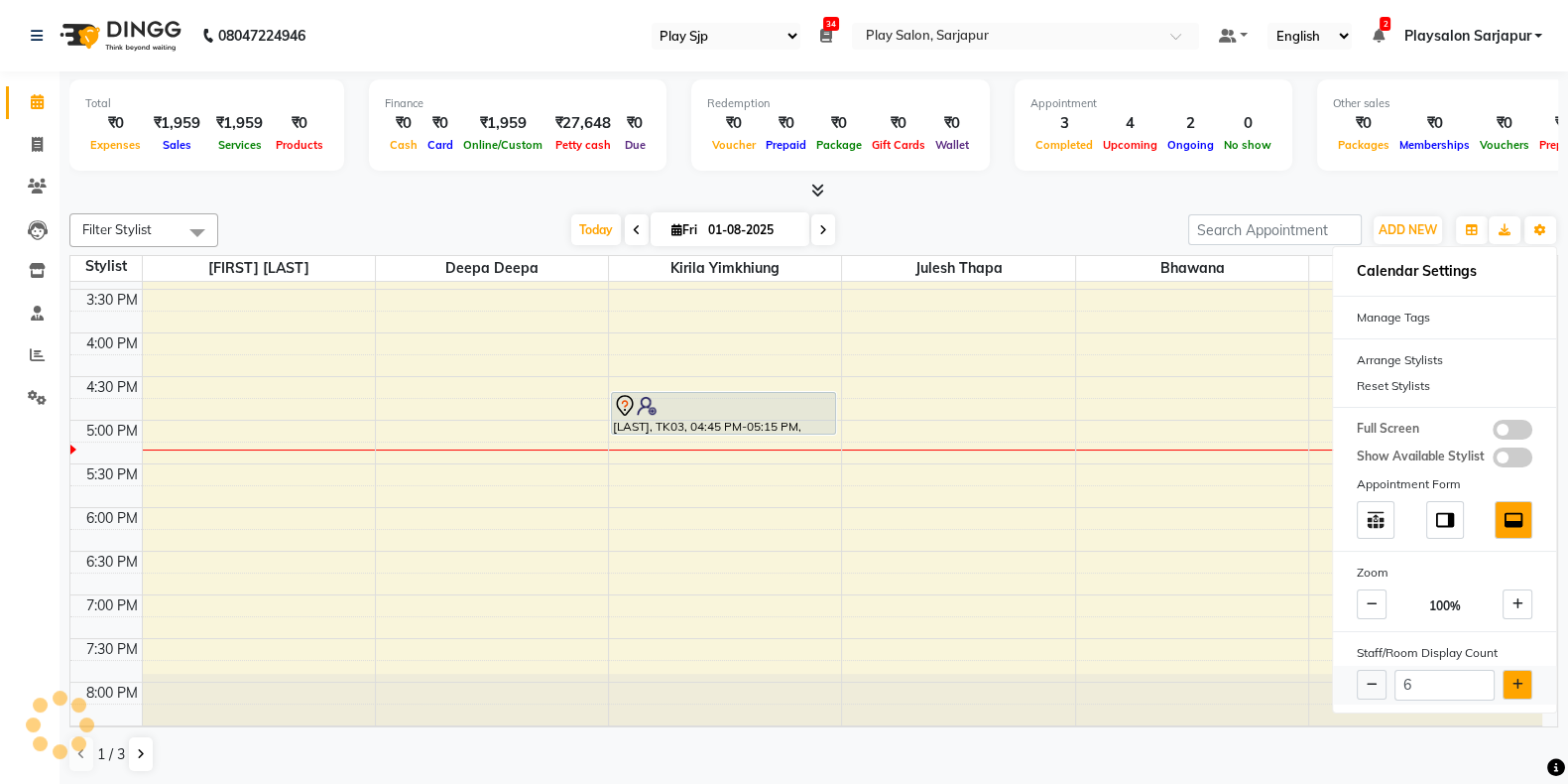 click at bounding box center (1517, 685) 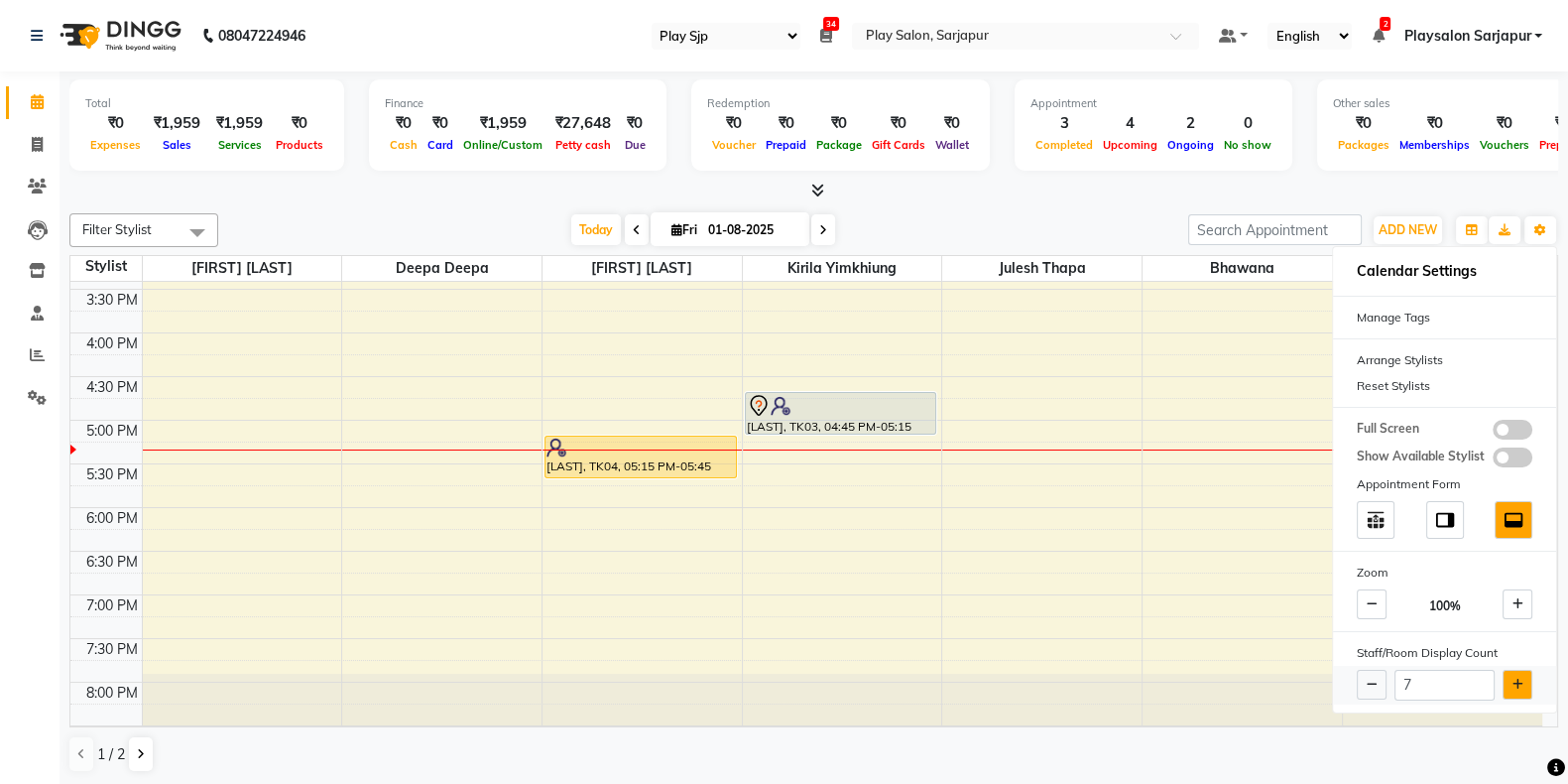 click at bounding box center [1517, 685] 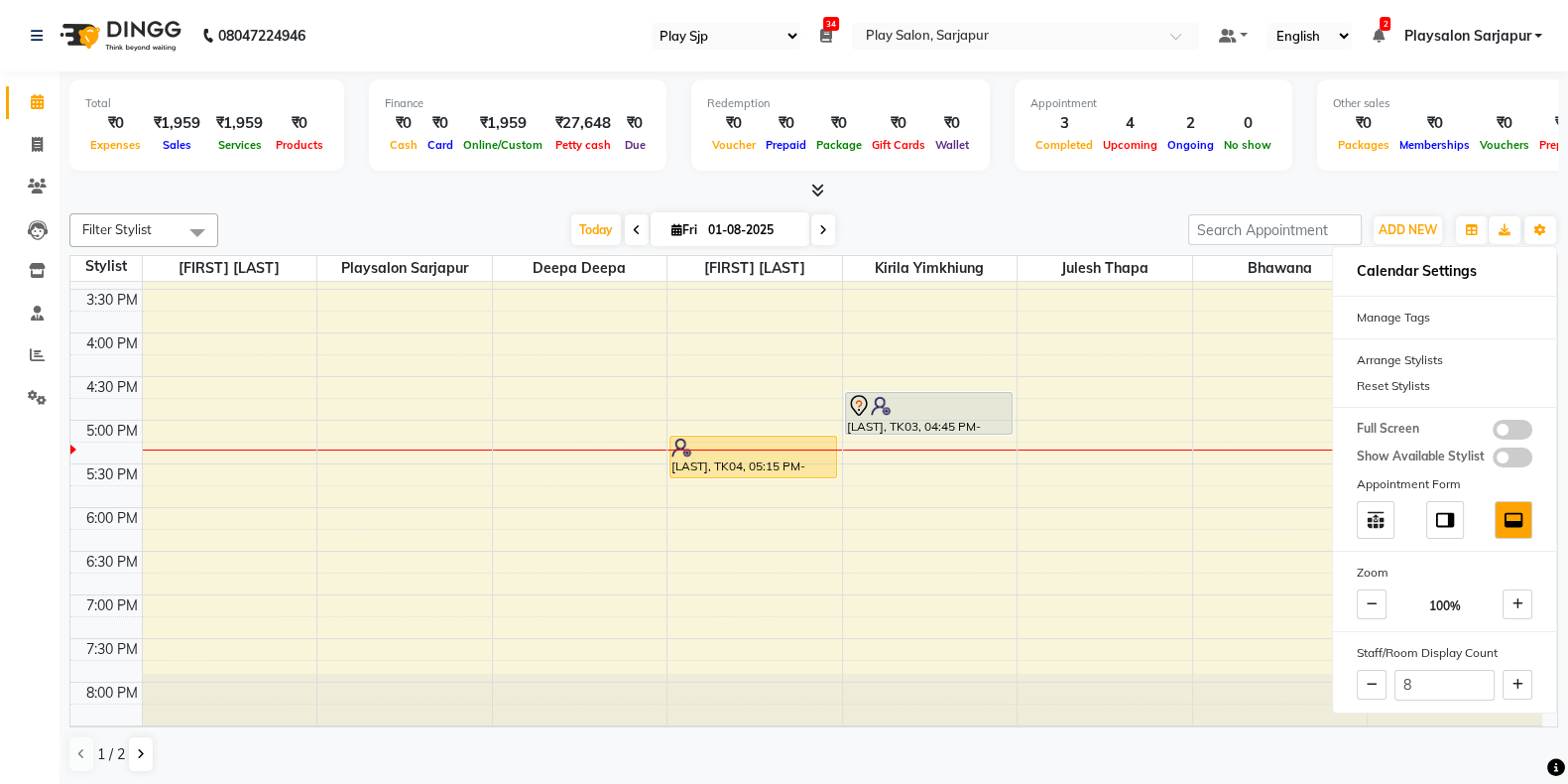 click on "Today  Fri 01-08-2025" at bounding box center (703, 230) 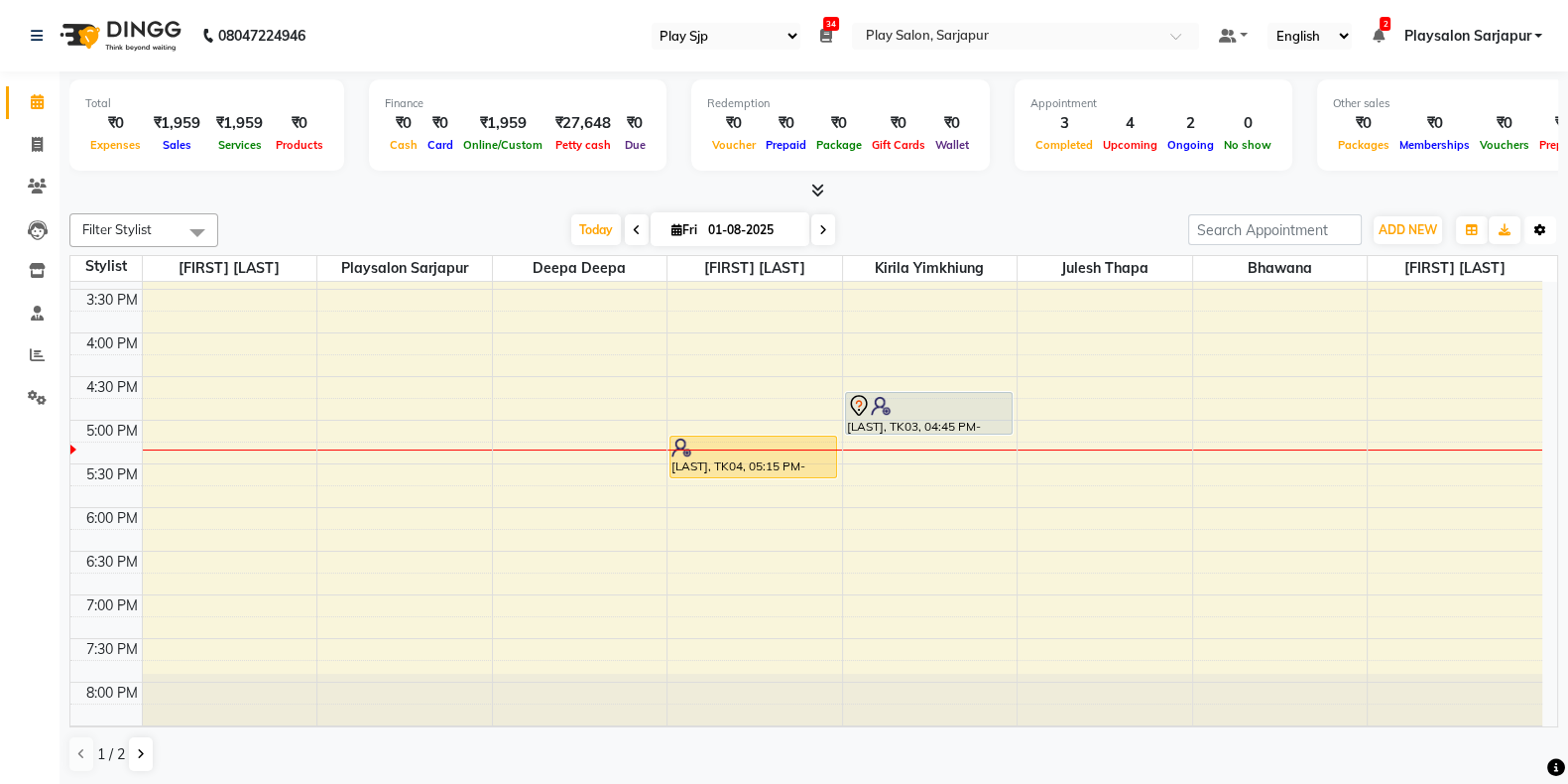 click on "Toggle Dropdown" at bounding box center (1540, 230) 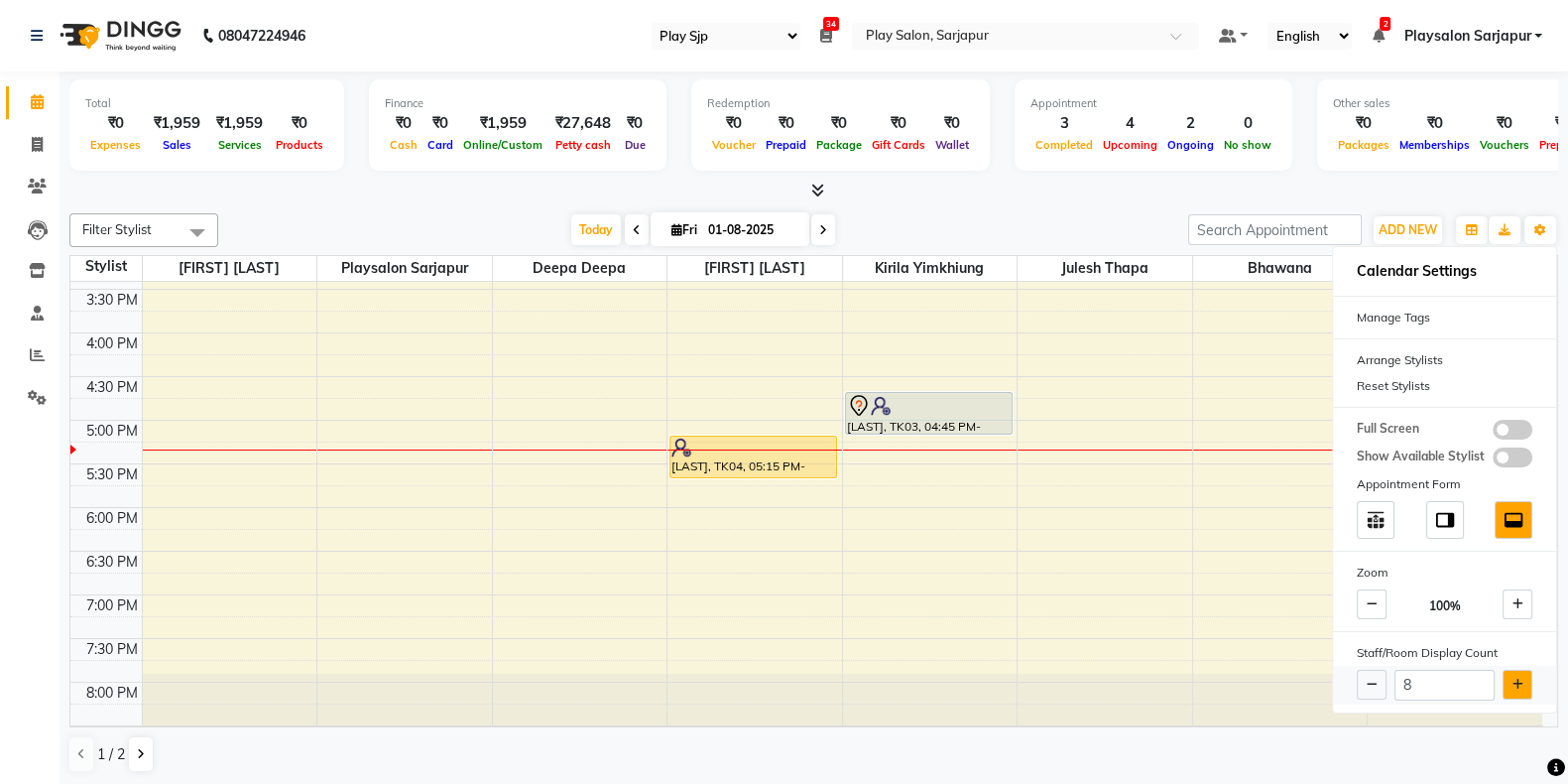 click at bounding box center [1517, 685] 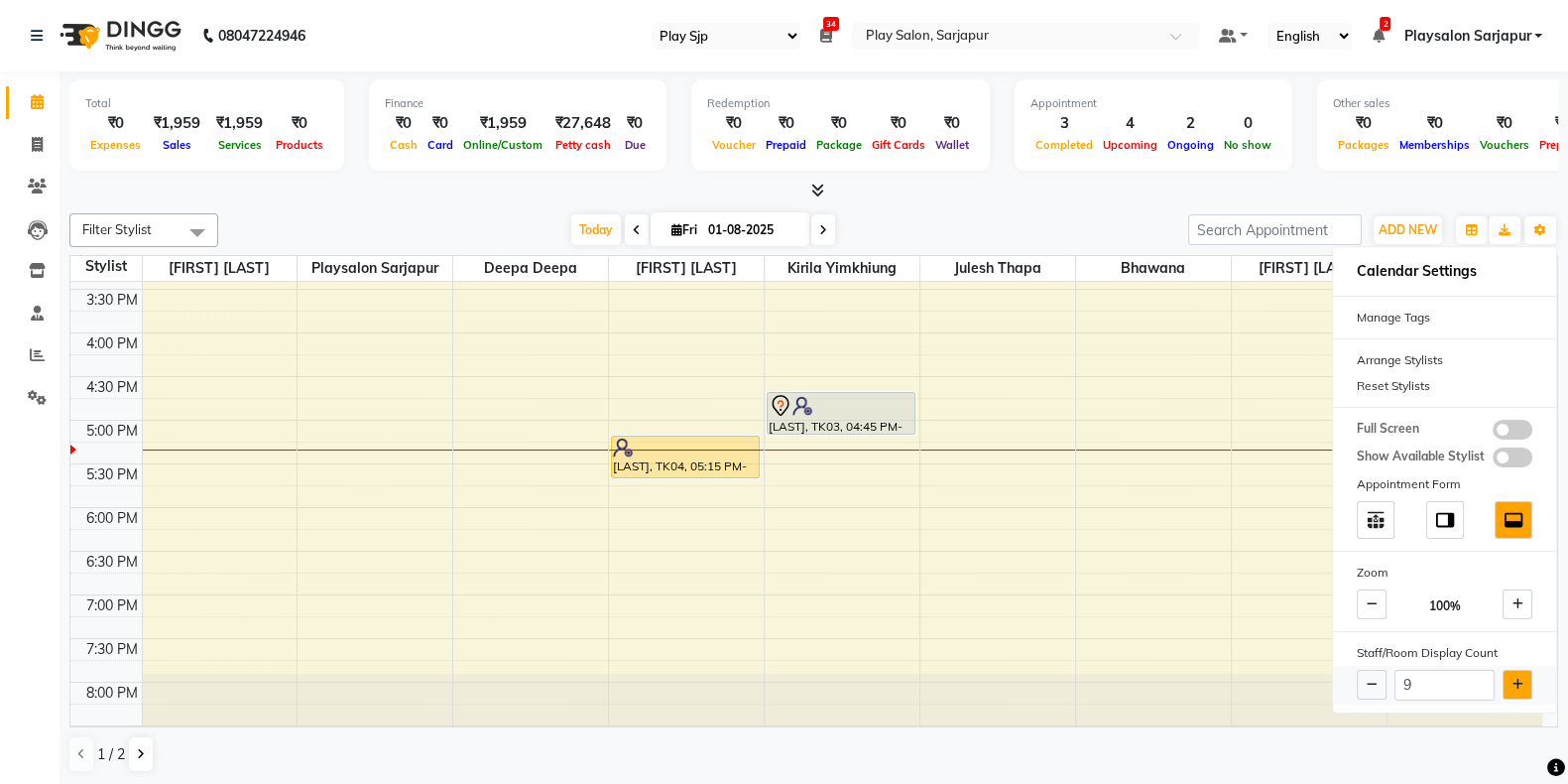 click at bounding box center [1517, 685] 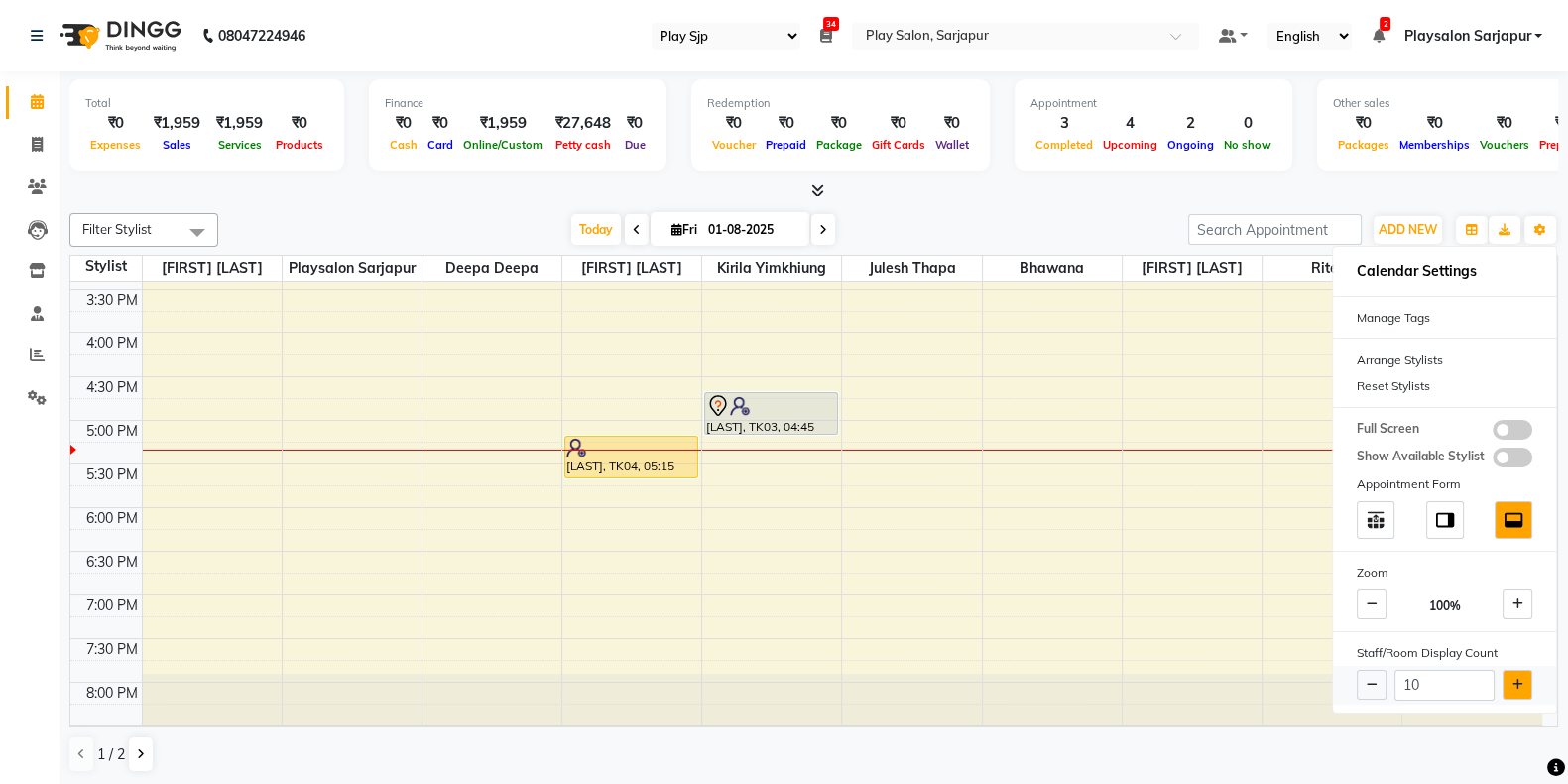 click at bounding box center [1517, 685] 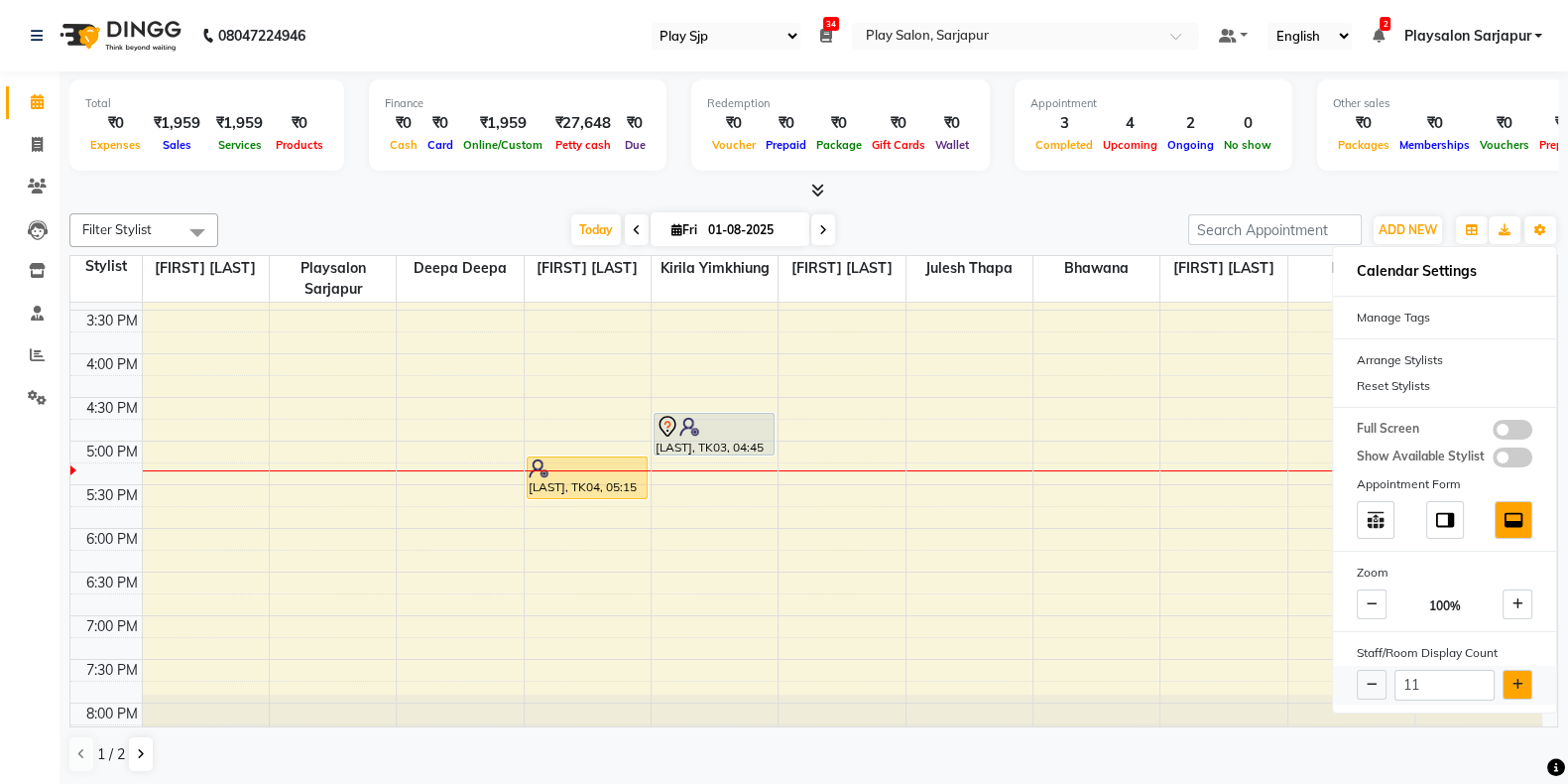 click at bounding box center (1517, 685) 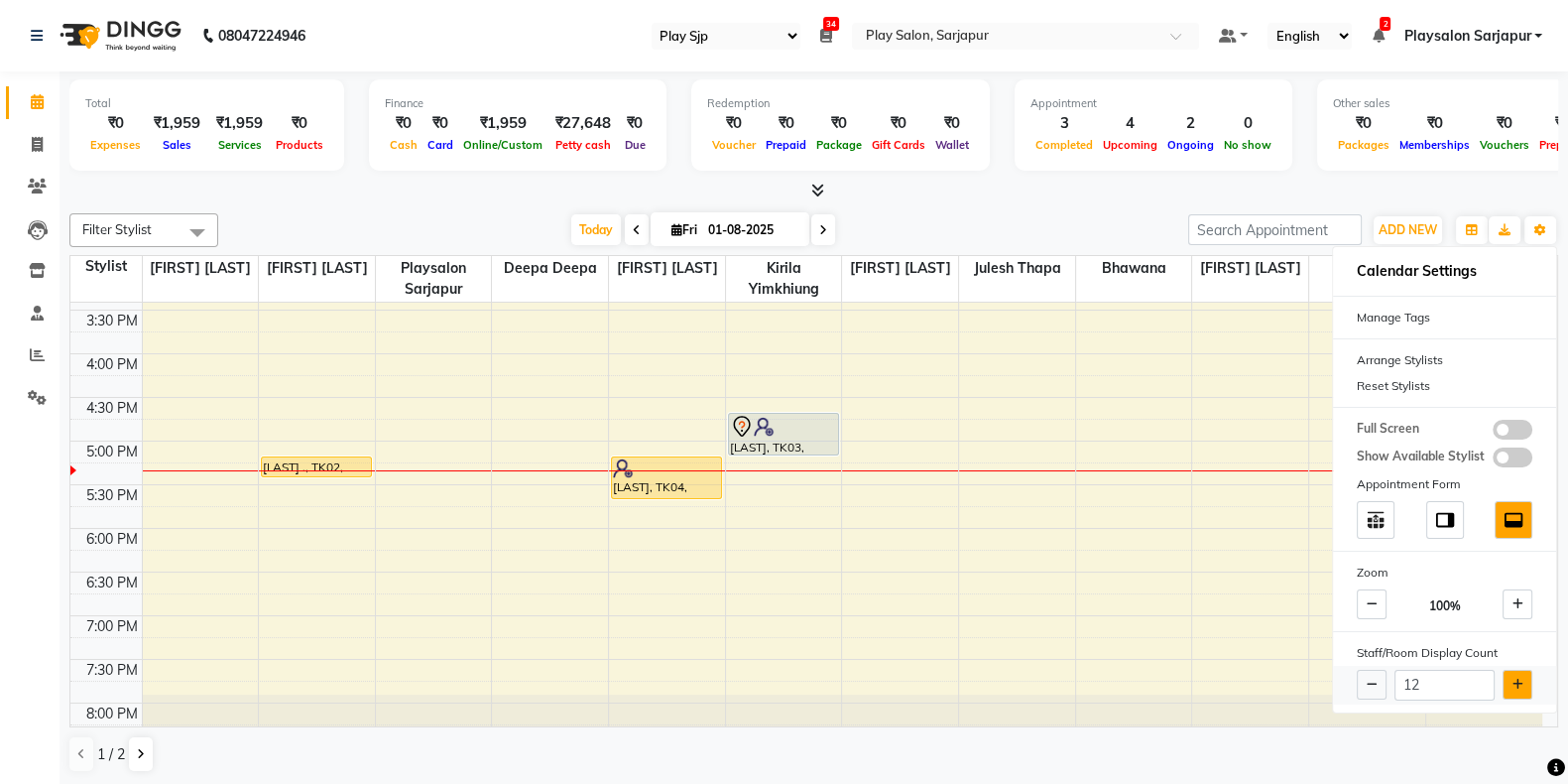 click at bounding box center (1517, 685) 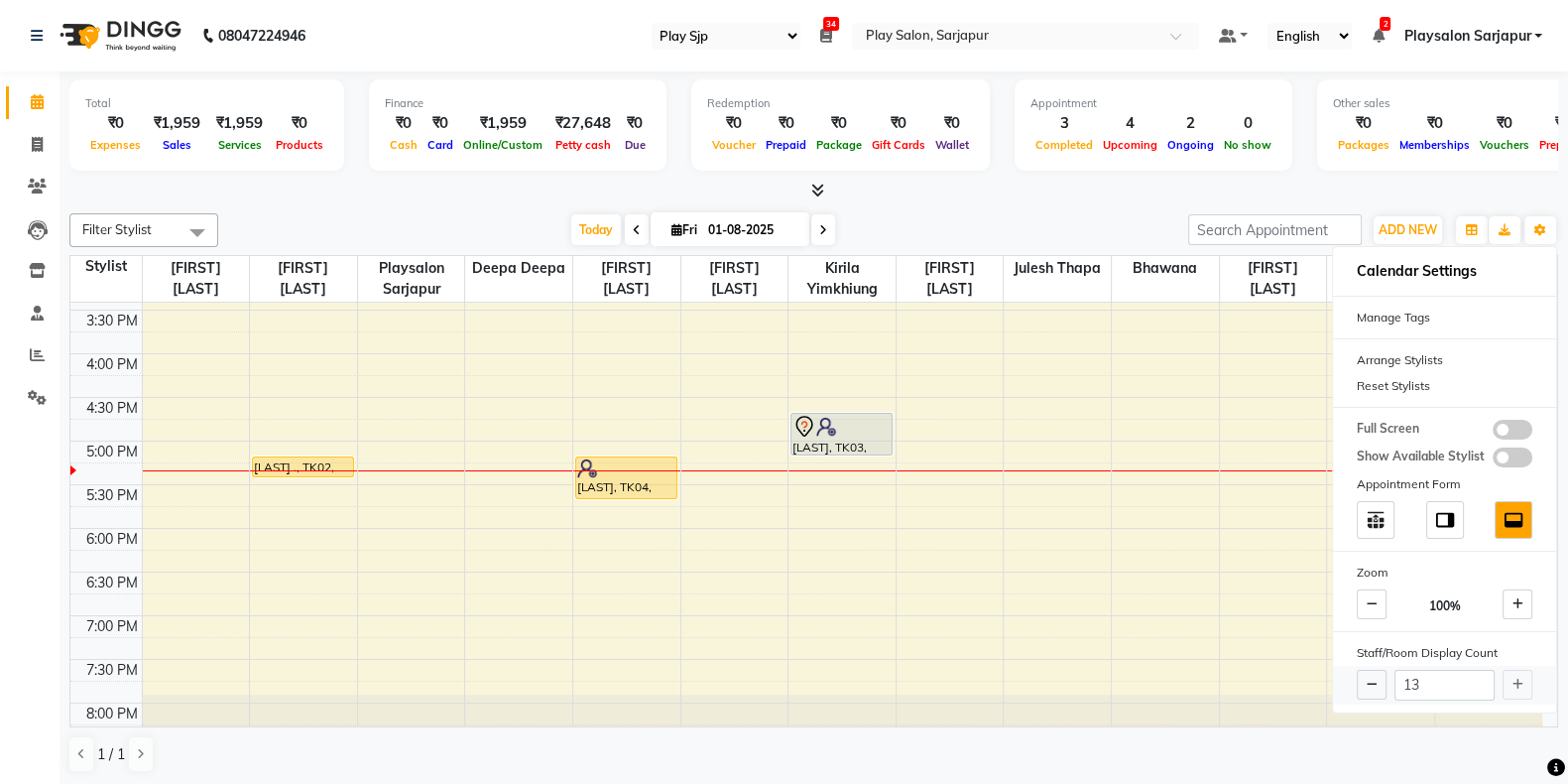 click on "13" at bounding box center [1444, 685] 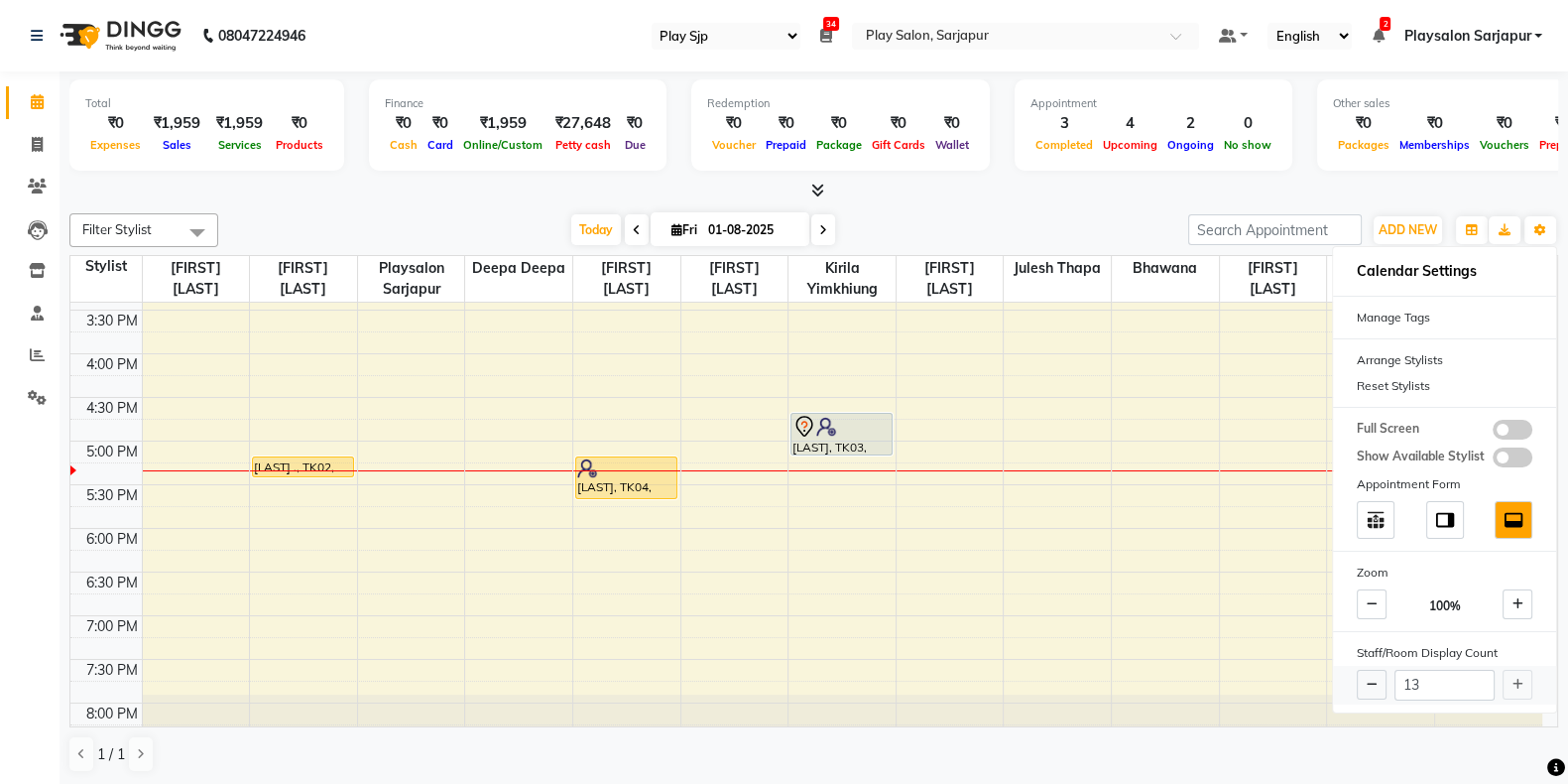 click on "13" at bounding box center [1444, 685] 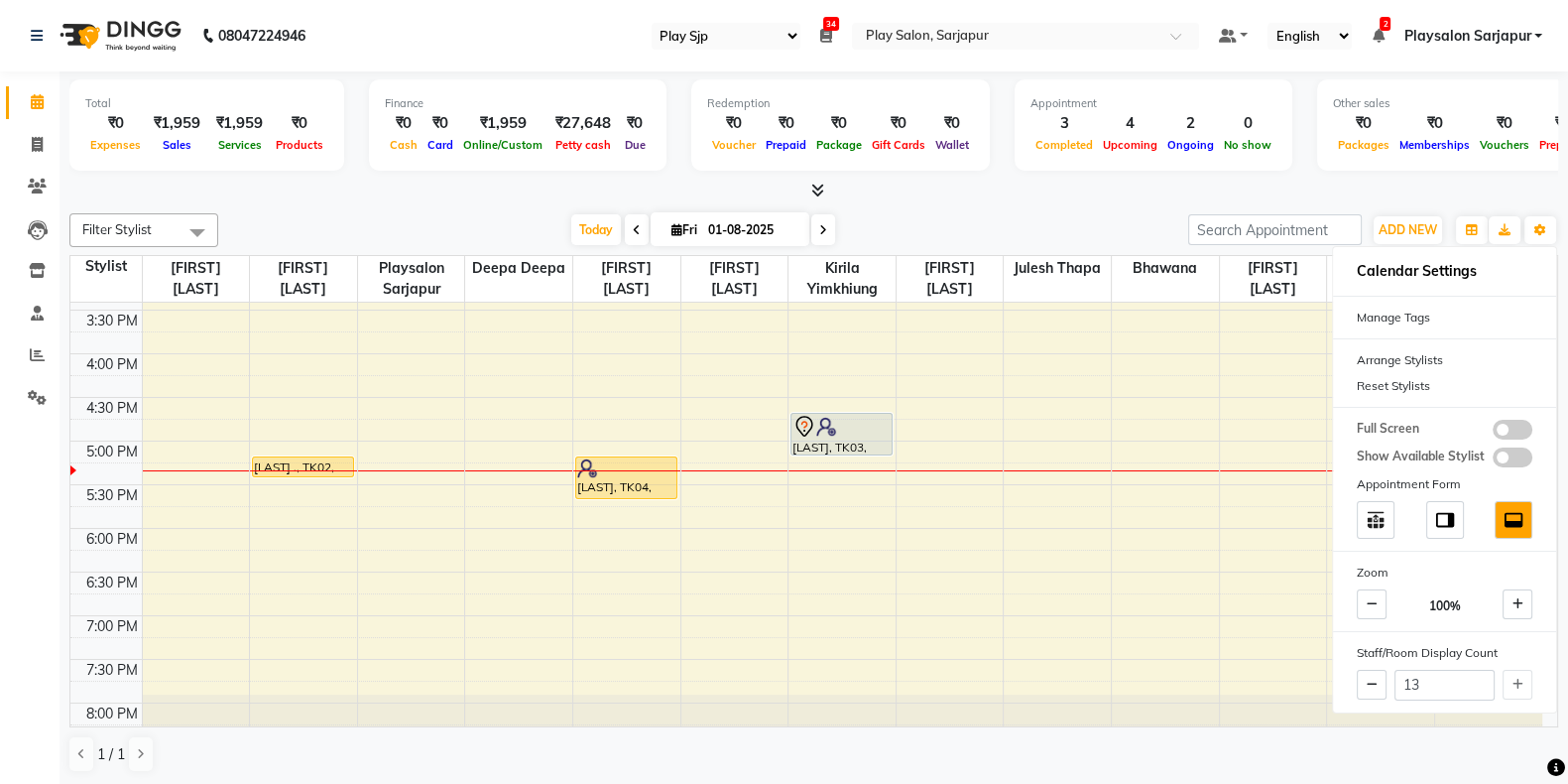 click on "Today  Fri 01-08-2025" at bounding box center (703, 230) 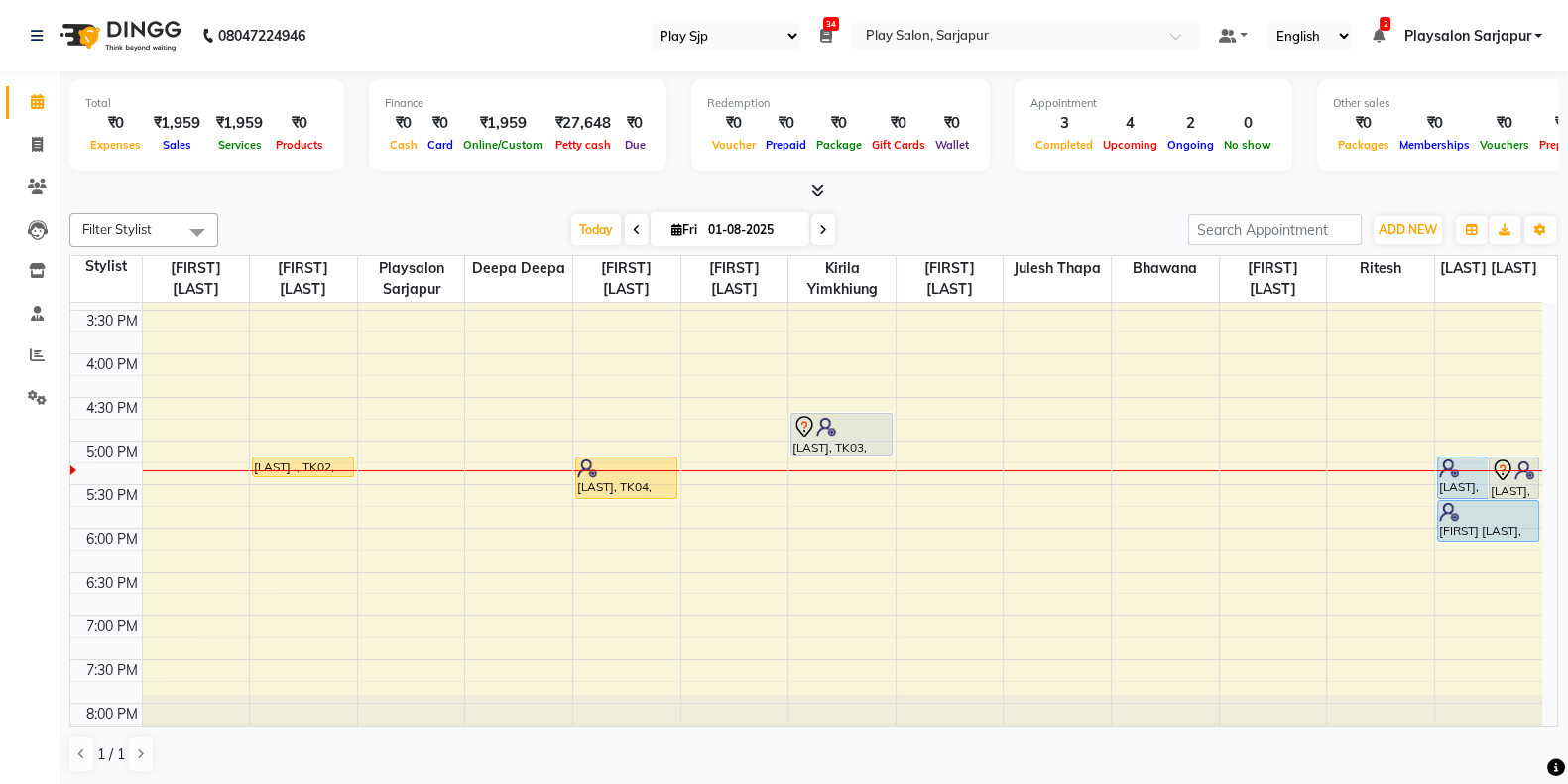 click on "Today  Fri 01-08-2025" at bounding box center [703, 230] 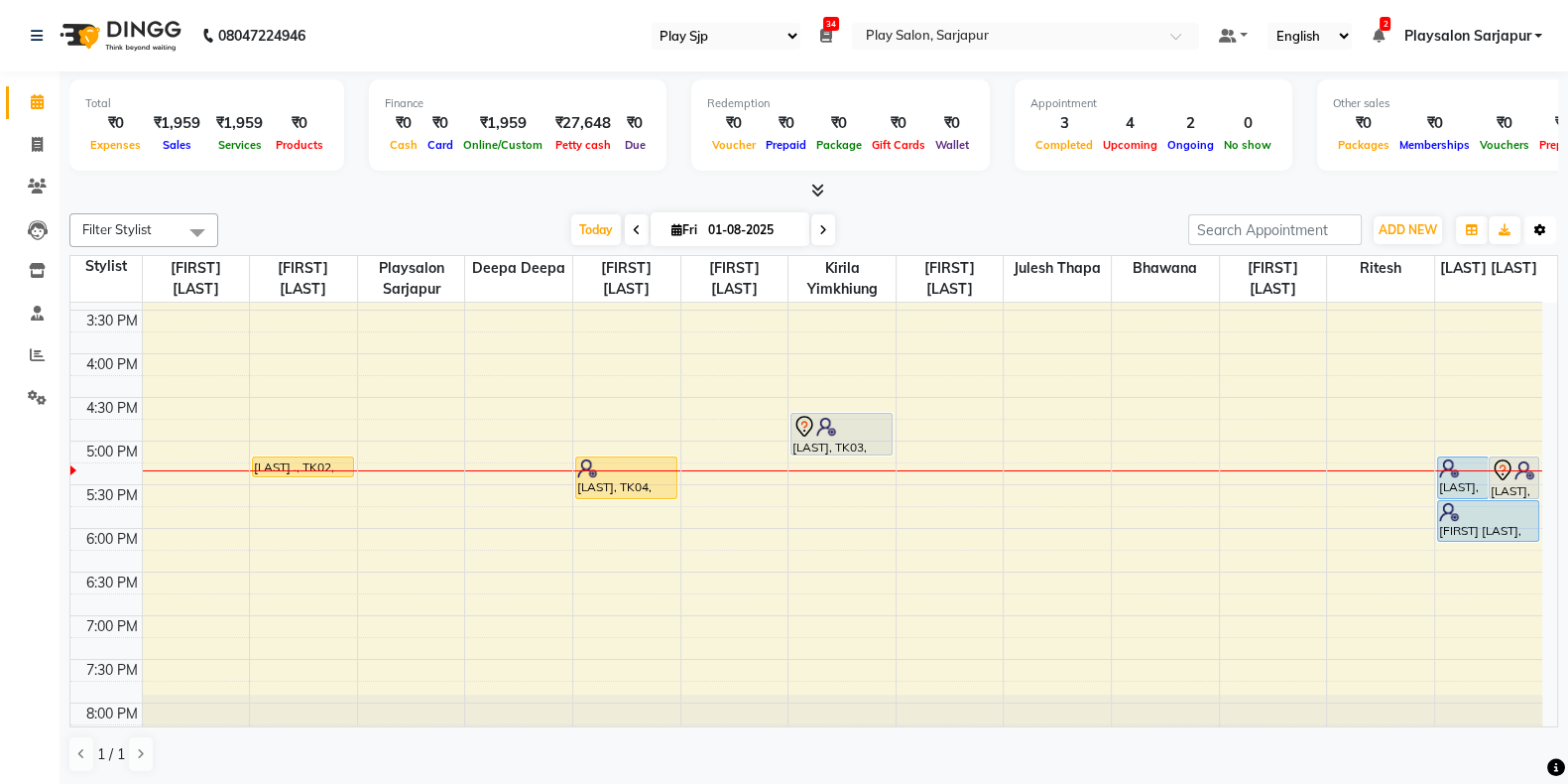click on "Toggle Dropdown" at bounding box center [1540, 230] 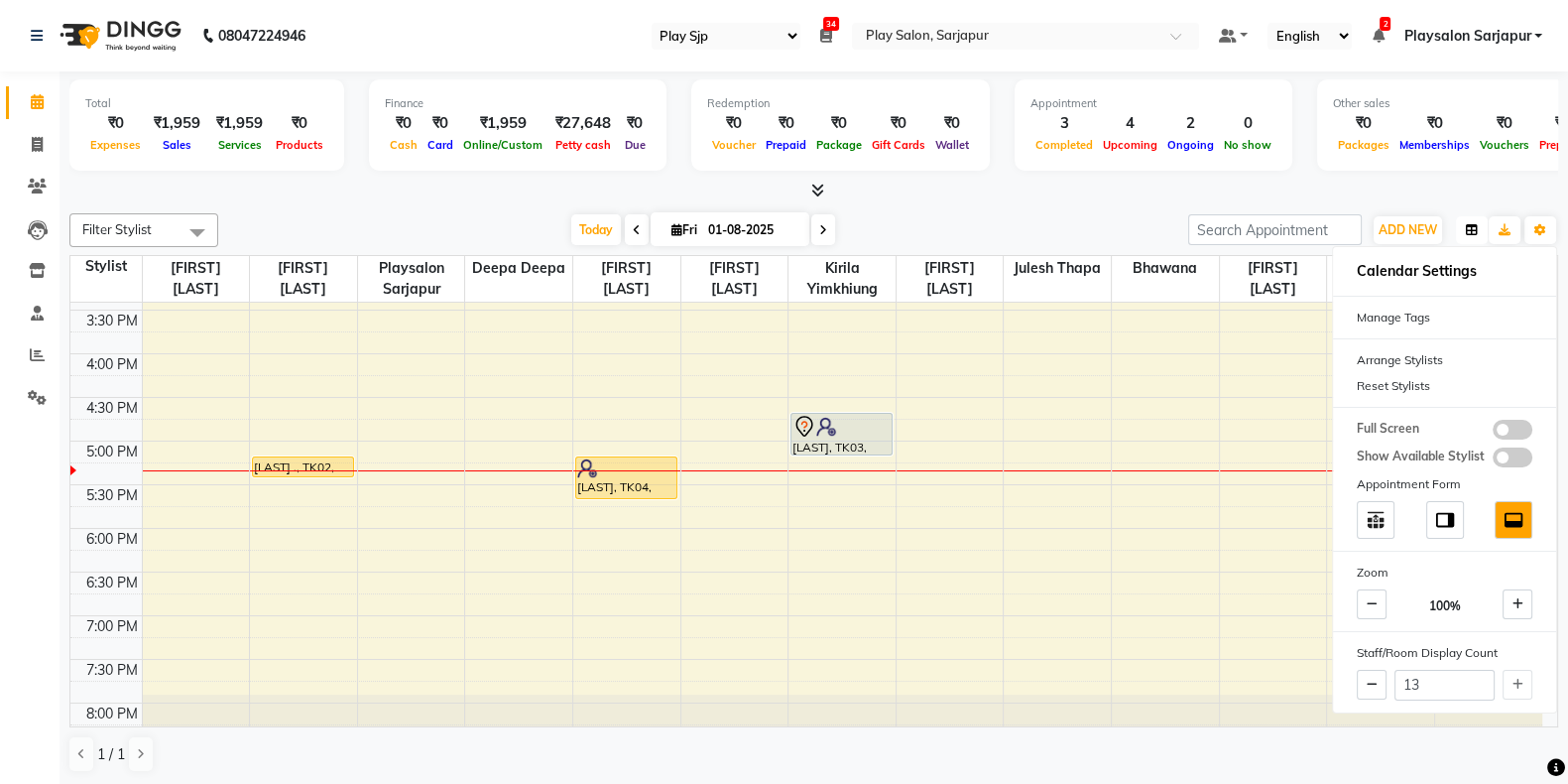 click at bounding box center [1472, 230] 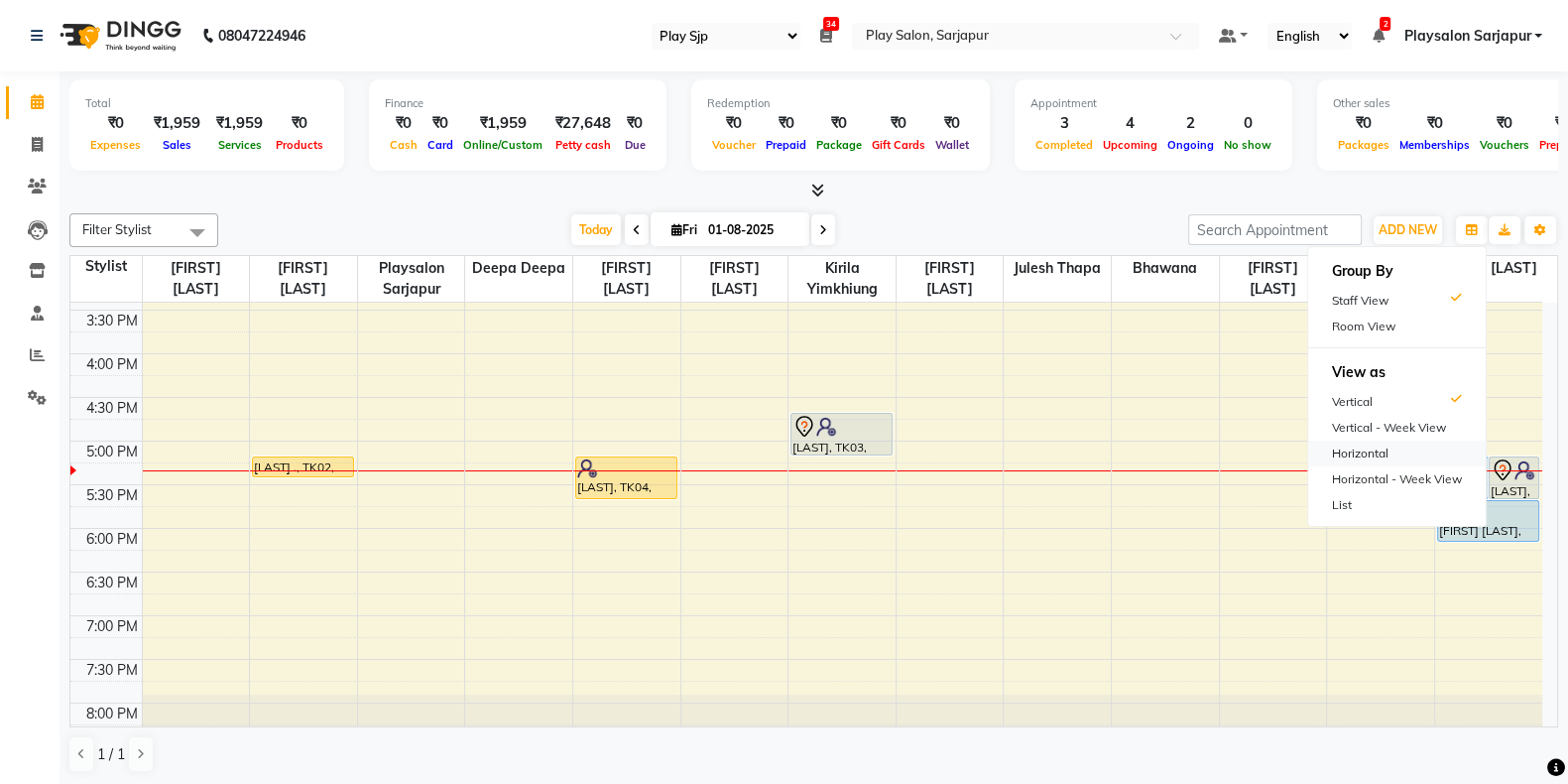 click on "Horizontal" at bounding box center (1396, 454) 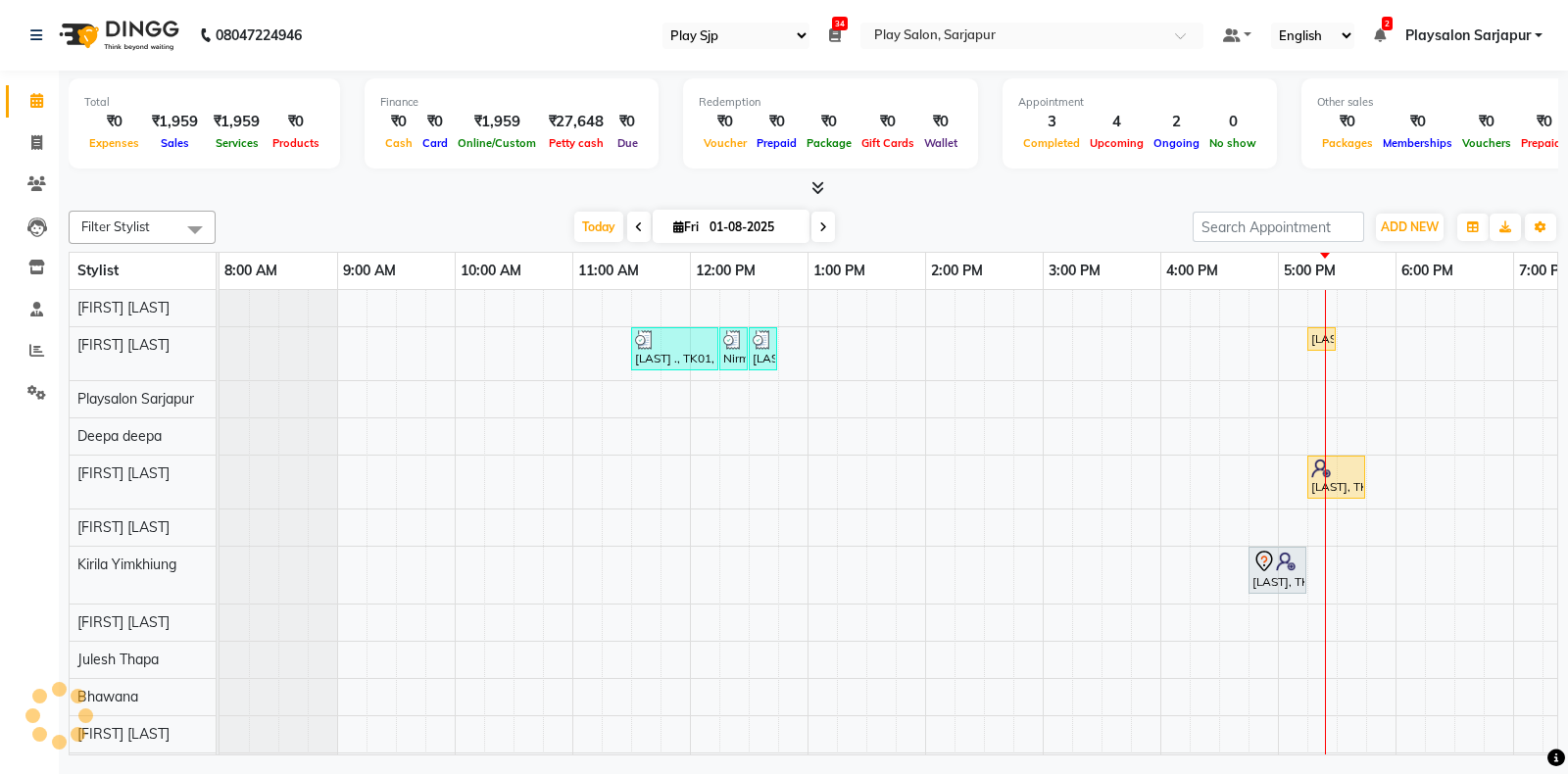 scroll, scrollTop: 0, scrollLeft: 190, axis: horizontal 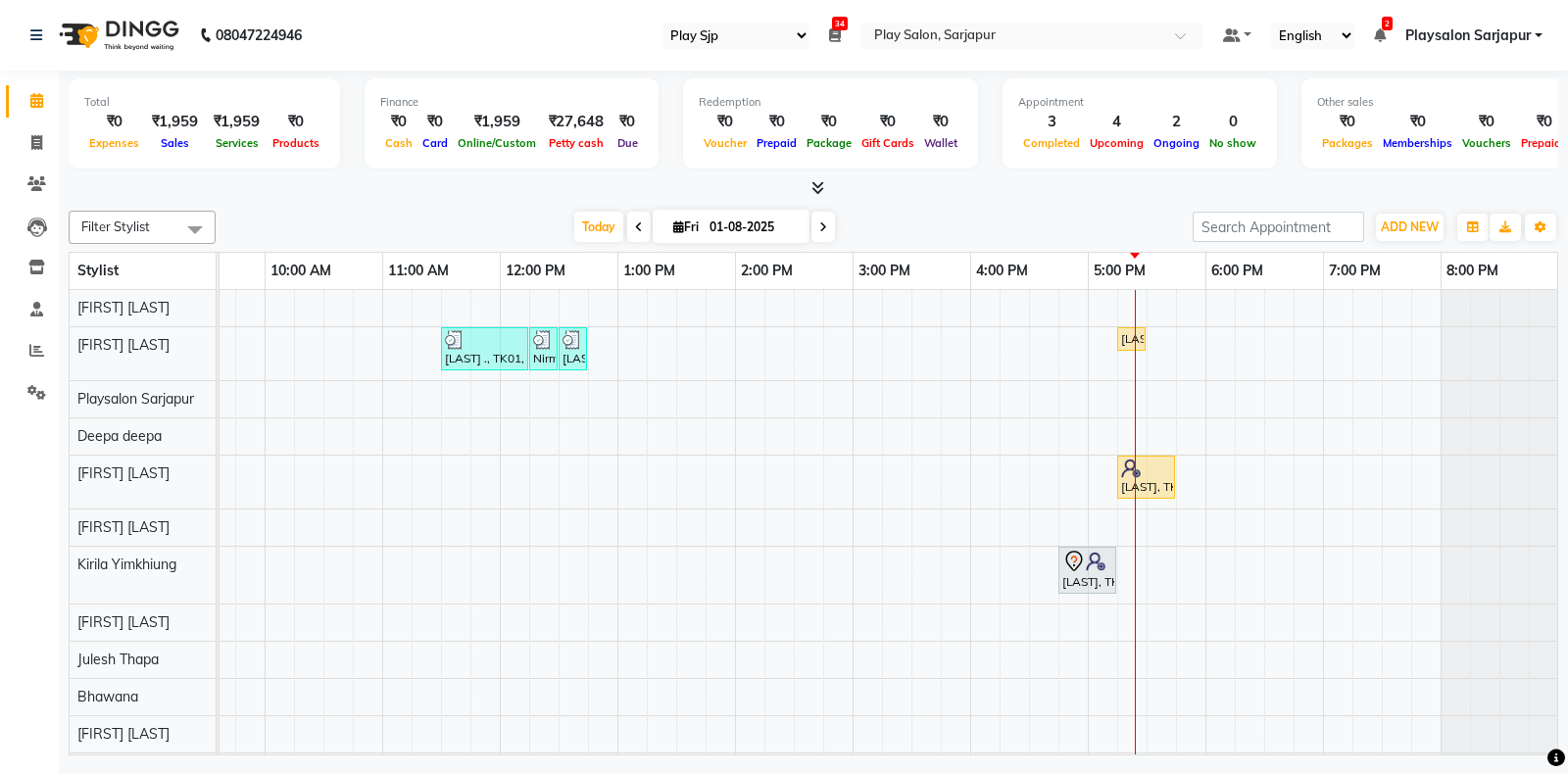 click on "Filter Stylist Select All [FIRST] [LAST] [FIRST] [FIRST] [LAST] [FIRST] [LAST] [FIRST] [LAST] [FIRST] [LAST] [FIRST] [LAST] [FIRST] [LAST] Playsalon [CITY] [FIRST] [LAST] [FIRST] [LAST] [FIRST] [LAST] [FIRST] [LAST] Today Fri 01-08-2025 Toggle Dropdown Add Appointment Add Invoice Add Expense Add Attendance Add Client Add Transaction Toggle Dropdown Add Appointment Add Invoice Add Expense Add Attendance Add Client ADD NEW Toggle Dropdown Add Appointment Add Invoice Add Expense Add Attendance Add Client Add Transaction Filter Stylist Select All [FIRST] [LAST] [FIRST] [FIRST] [LAST] [FIRST] [LAST] [FIRST] [LAST] [FIRST] [LAST] [FIRST] [LAST] [FIRST] [LAST] Playsalon [CITY] [FIRST] [LAST] [FIRST] [LAST] [FIRST] [LAST] [FIRST] [LAST] Group By Staff View Room View View as Vertical Vertical - Week View Horizontal Horizontal - Week View List Toggle Dropdown Calendar Settings Manage Tags Arrange Stylists Reset Stylists Full Screen Show Available Stylist Appointment Form Zoom 100% Stylist 8:00 AM 9:00 AM 10:00 AM 11:00 AM 12:00 PM 1:00 PM 2:00 PM 3:00 PM 4:00 PM" 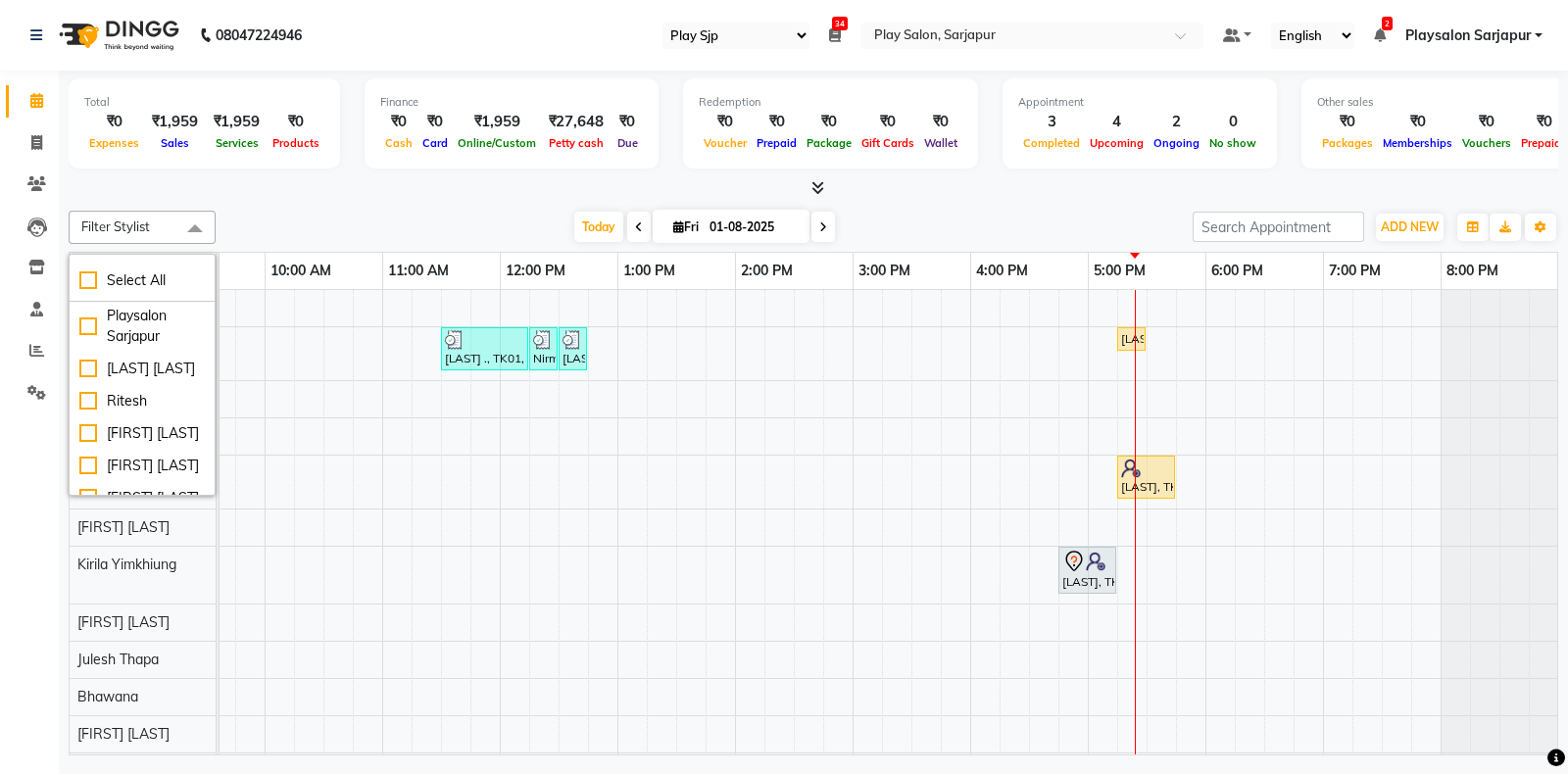 scroll, scrollTop: 0, scrollLeft: 0, axis: both 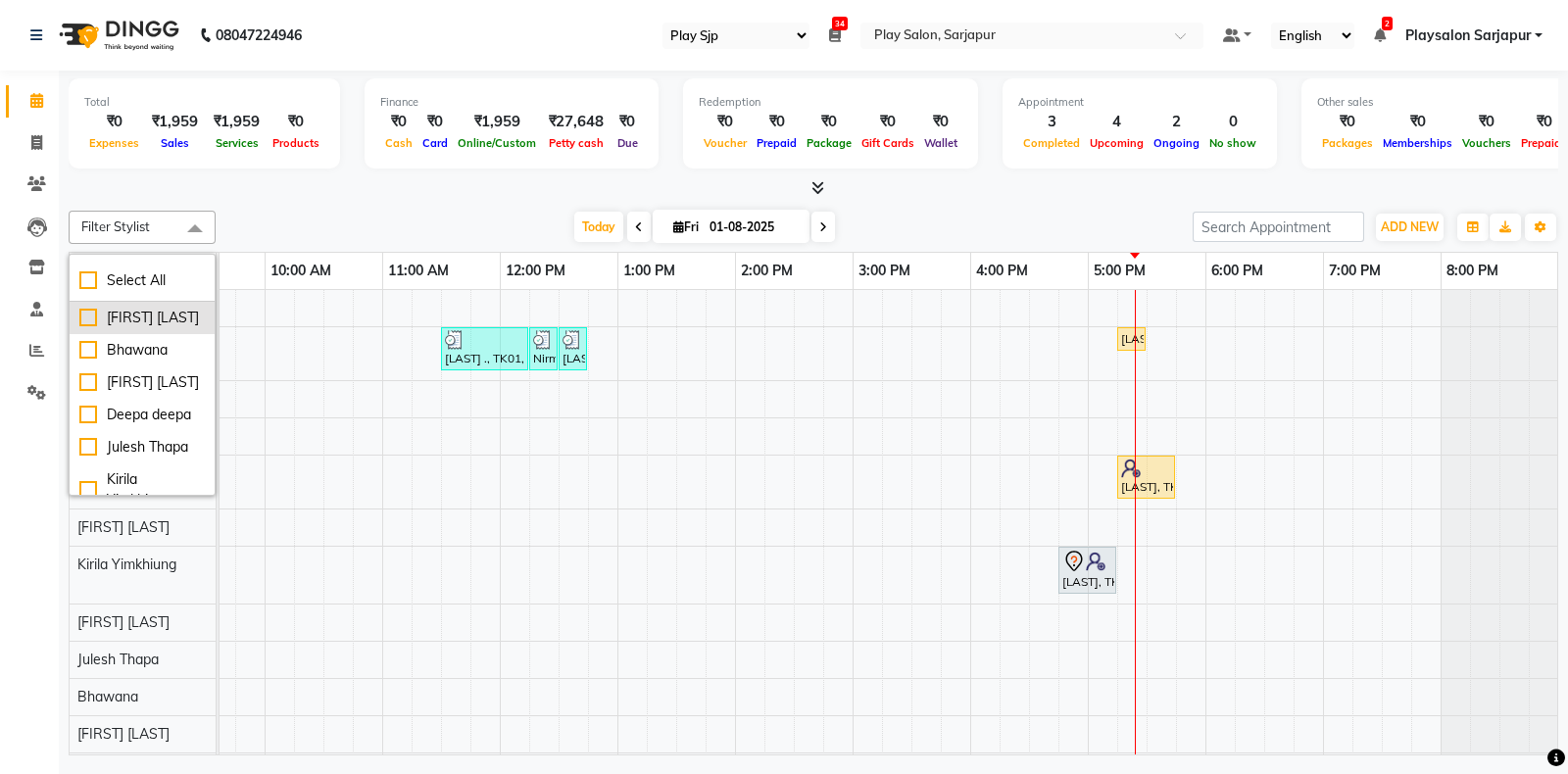 click on "[FIRST] [LAST]" at bounding box center [142, 317] 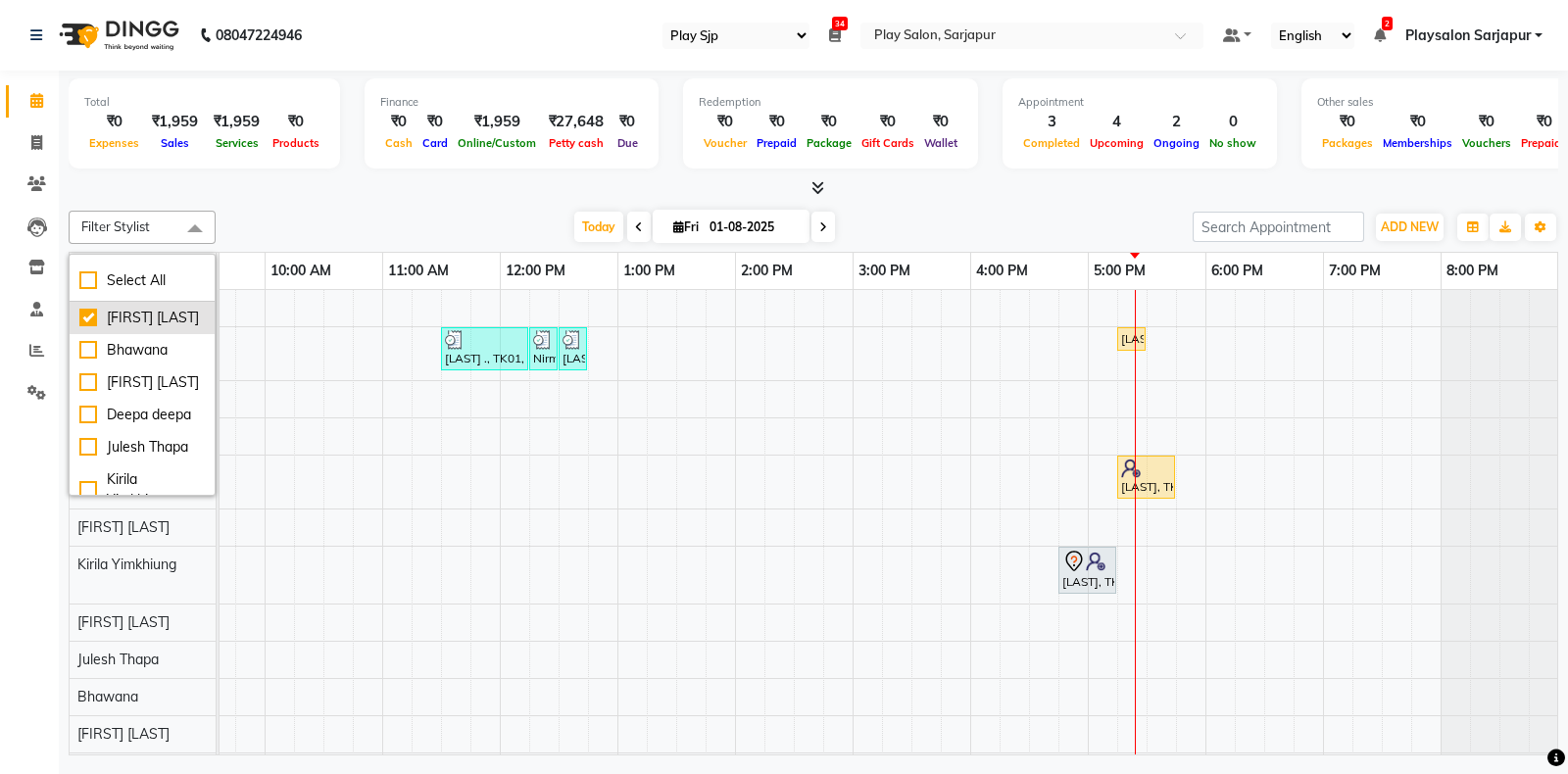 checkbox on "true" 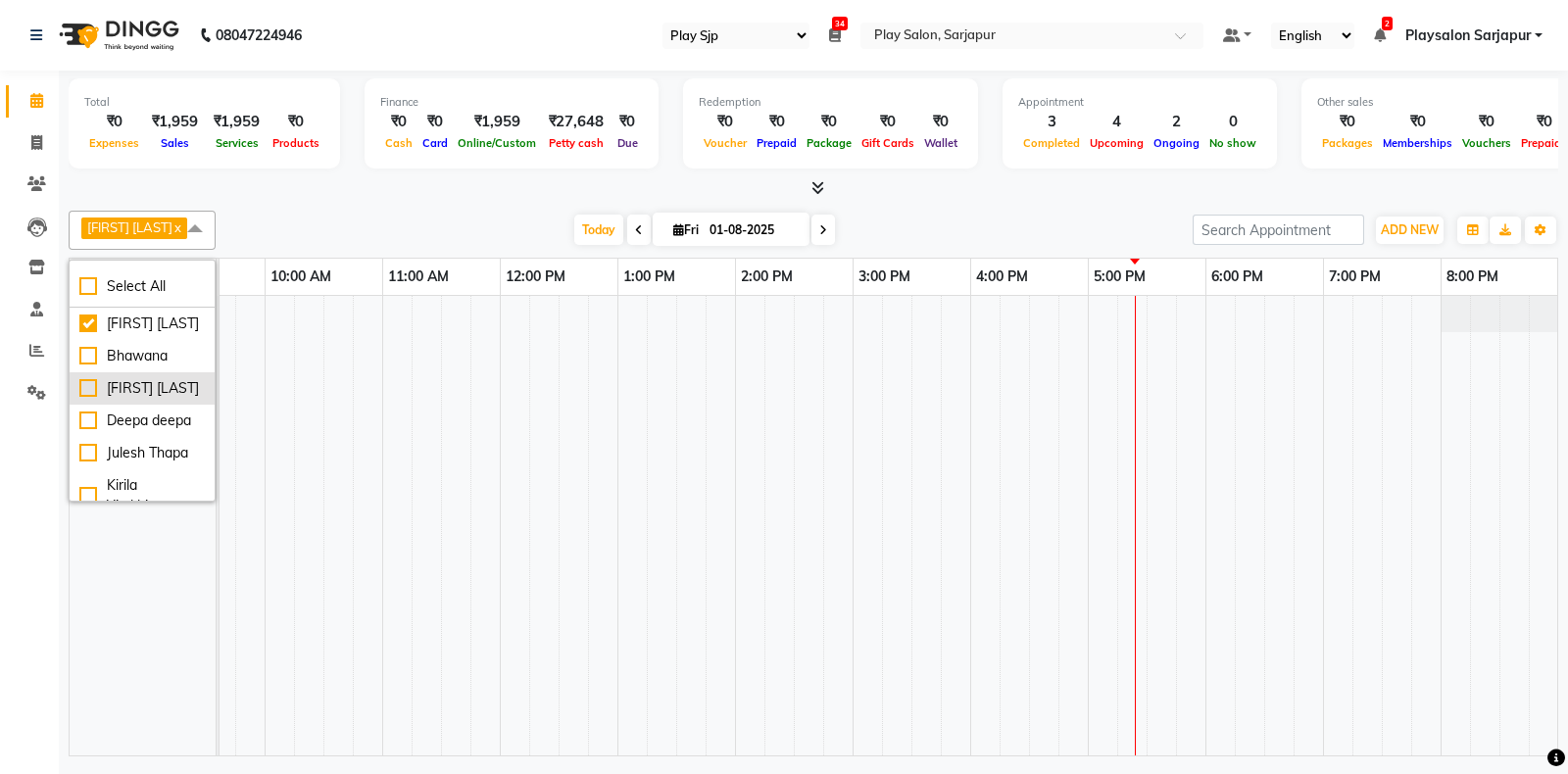 click on "[FIRST] [LAST]" at bounding box center [142, 388] 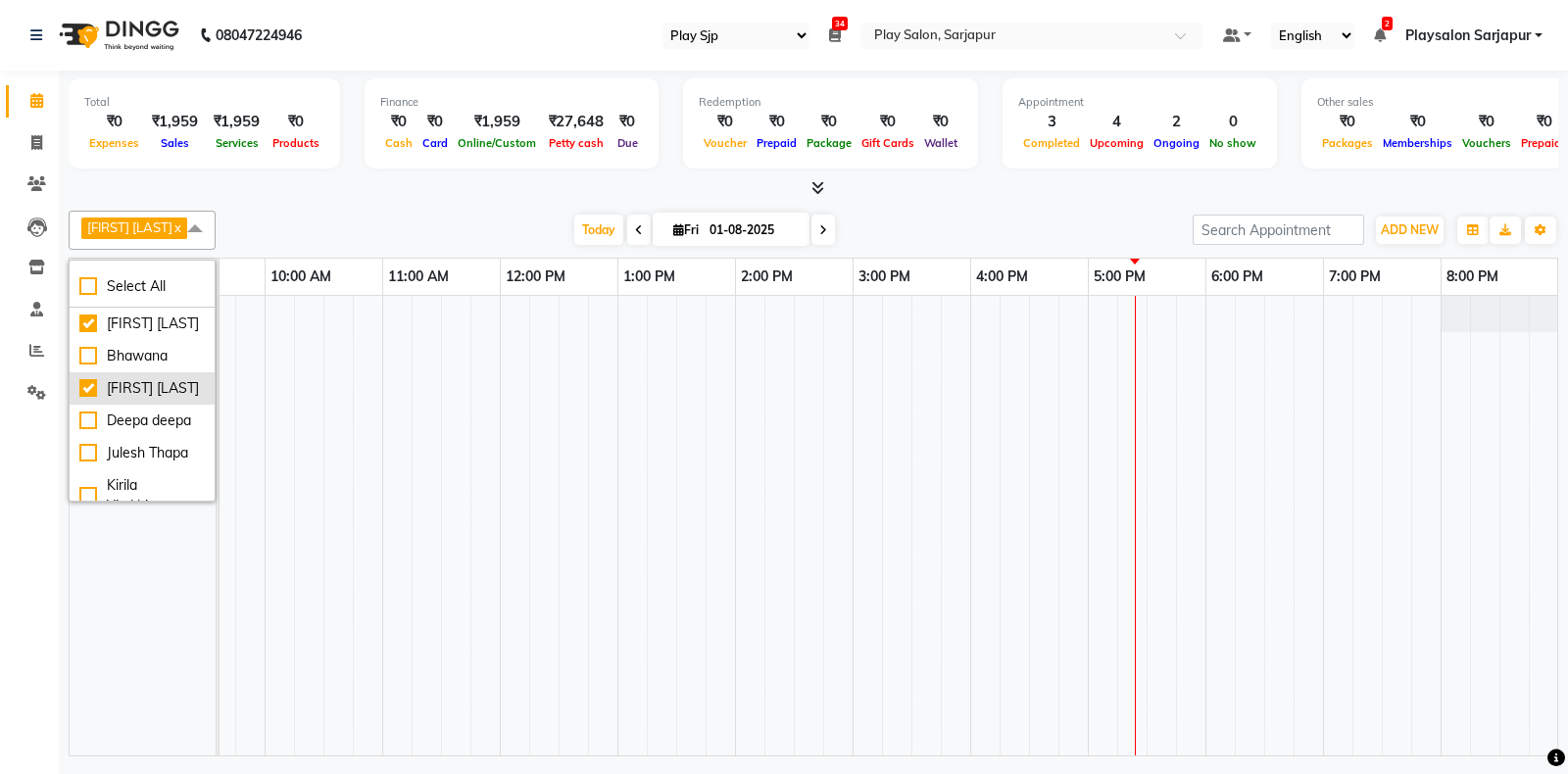 checkbox on "true" 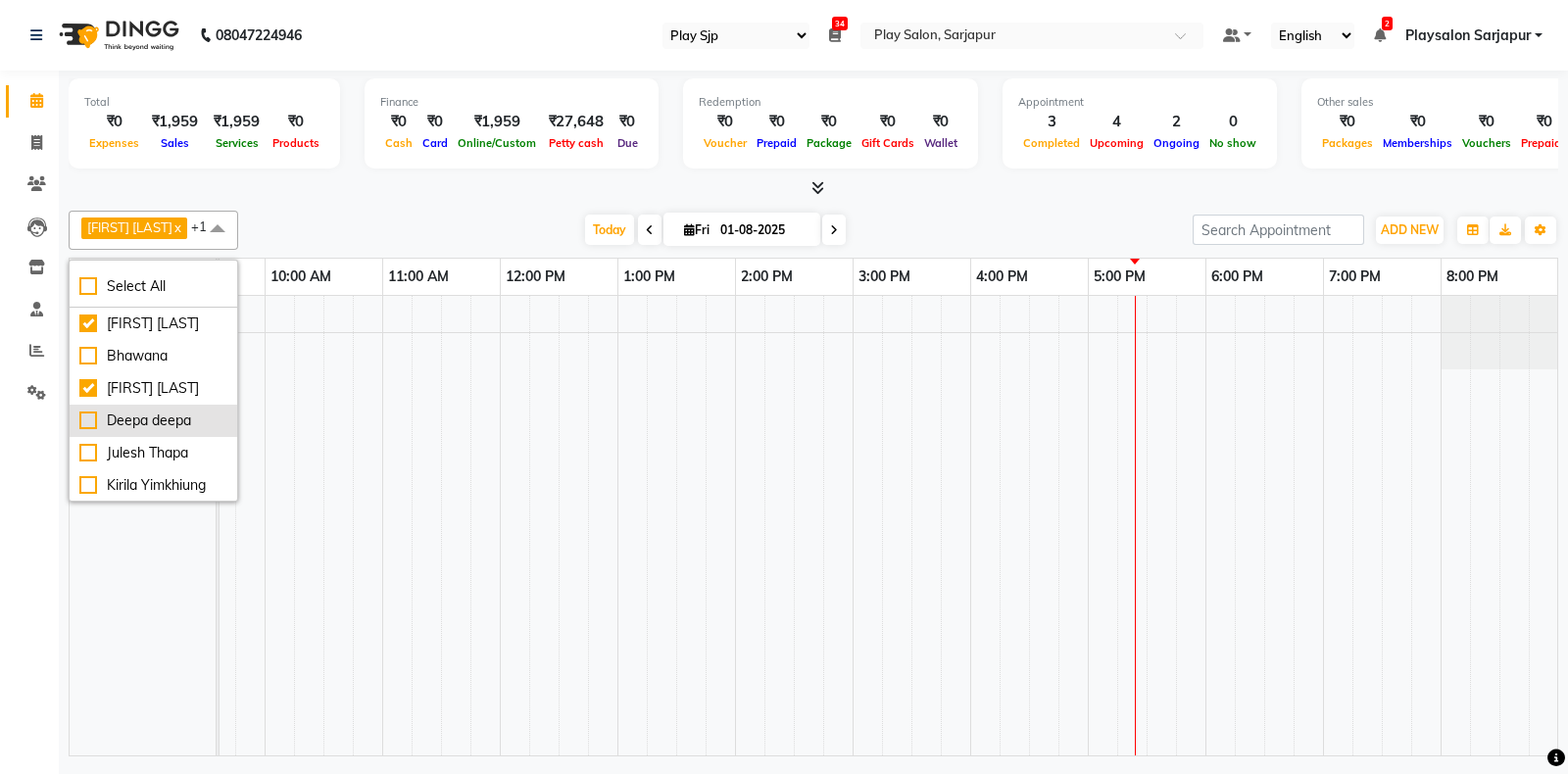 click on "Deepa deepa" at bounding box center (153, 420) 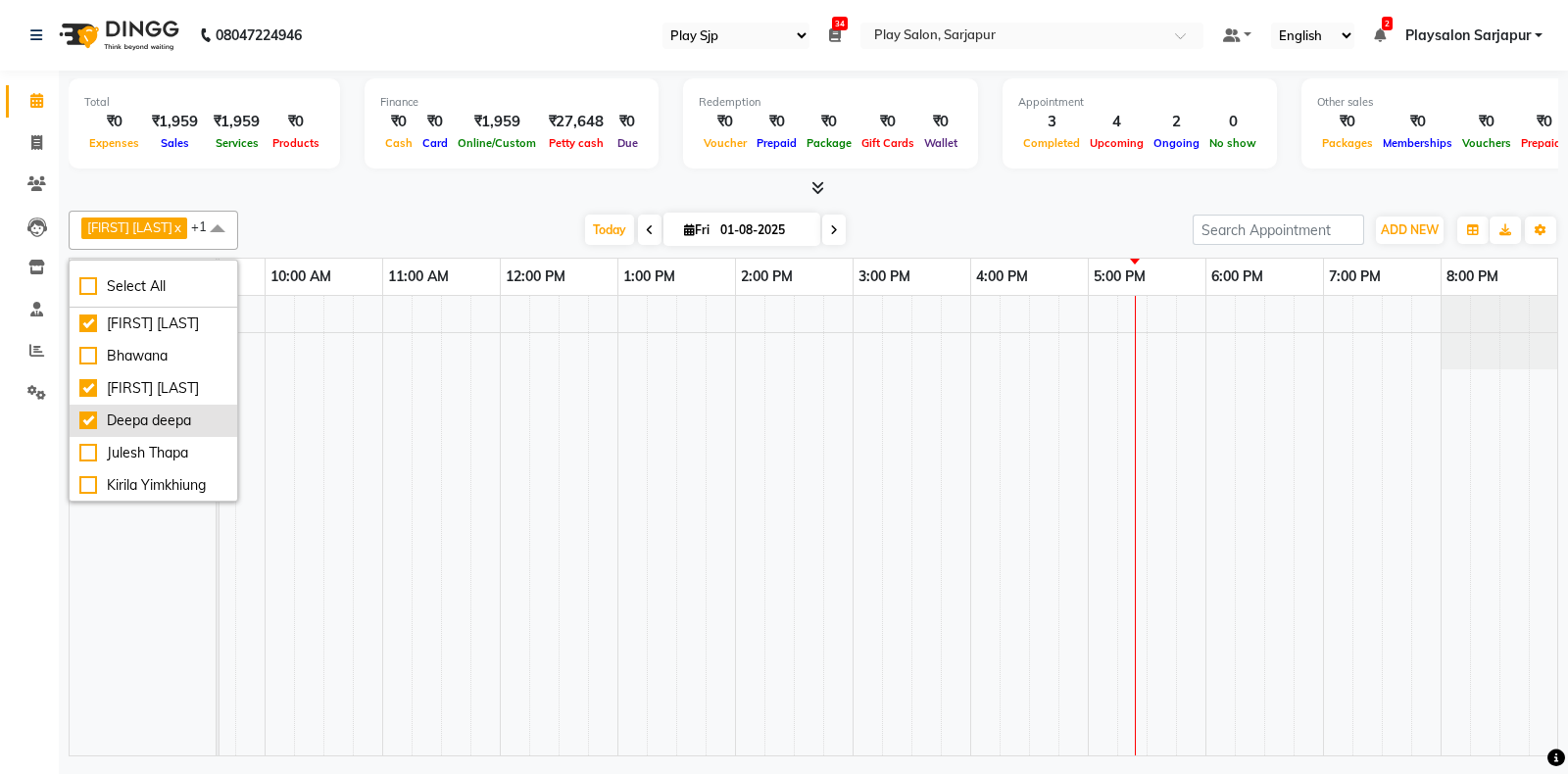 checkbox on "true" 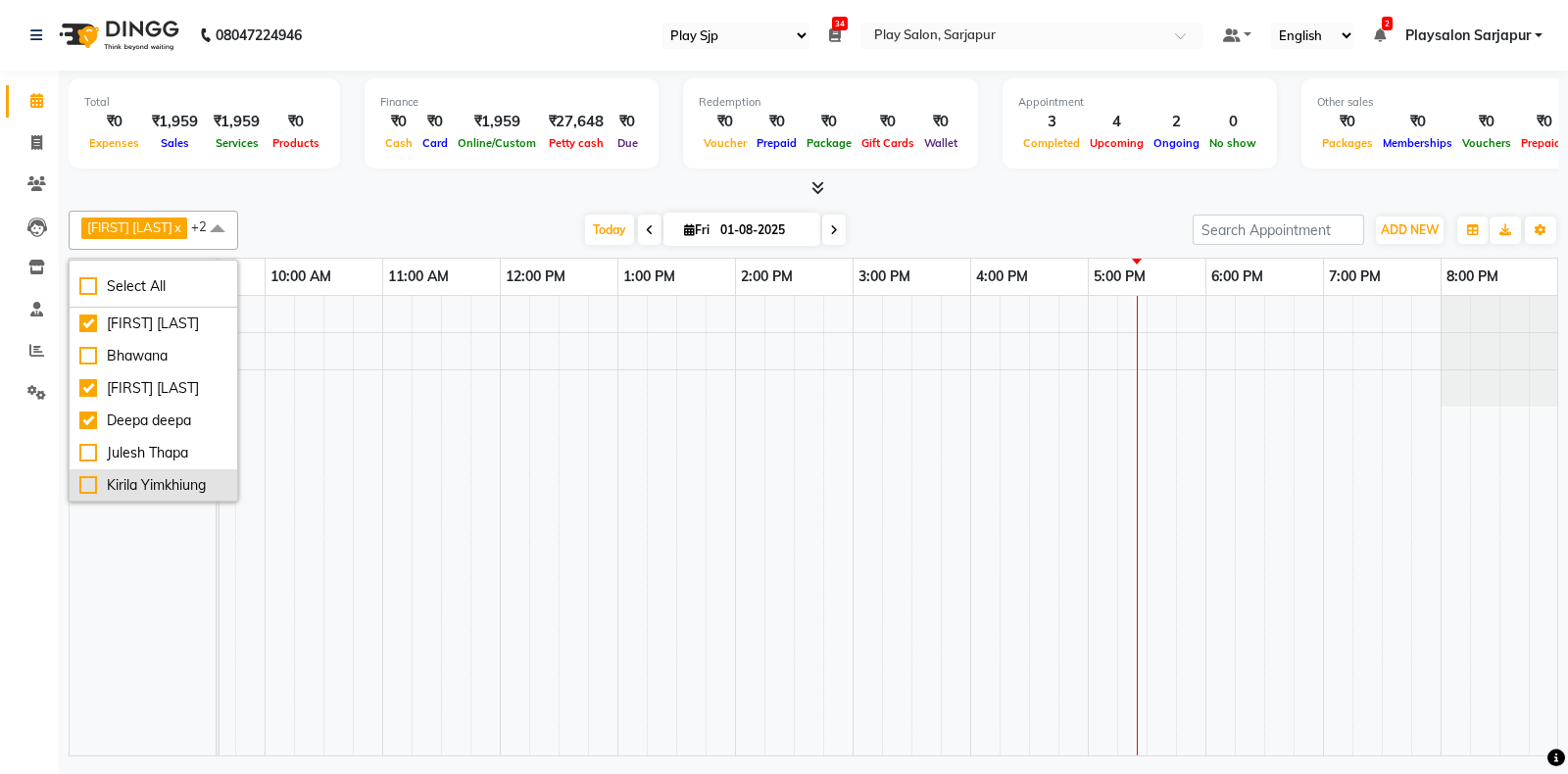click on "Kirila Yimkhiung" at bounding box center (153, 485) 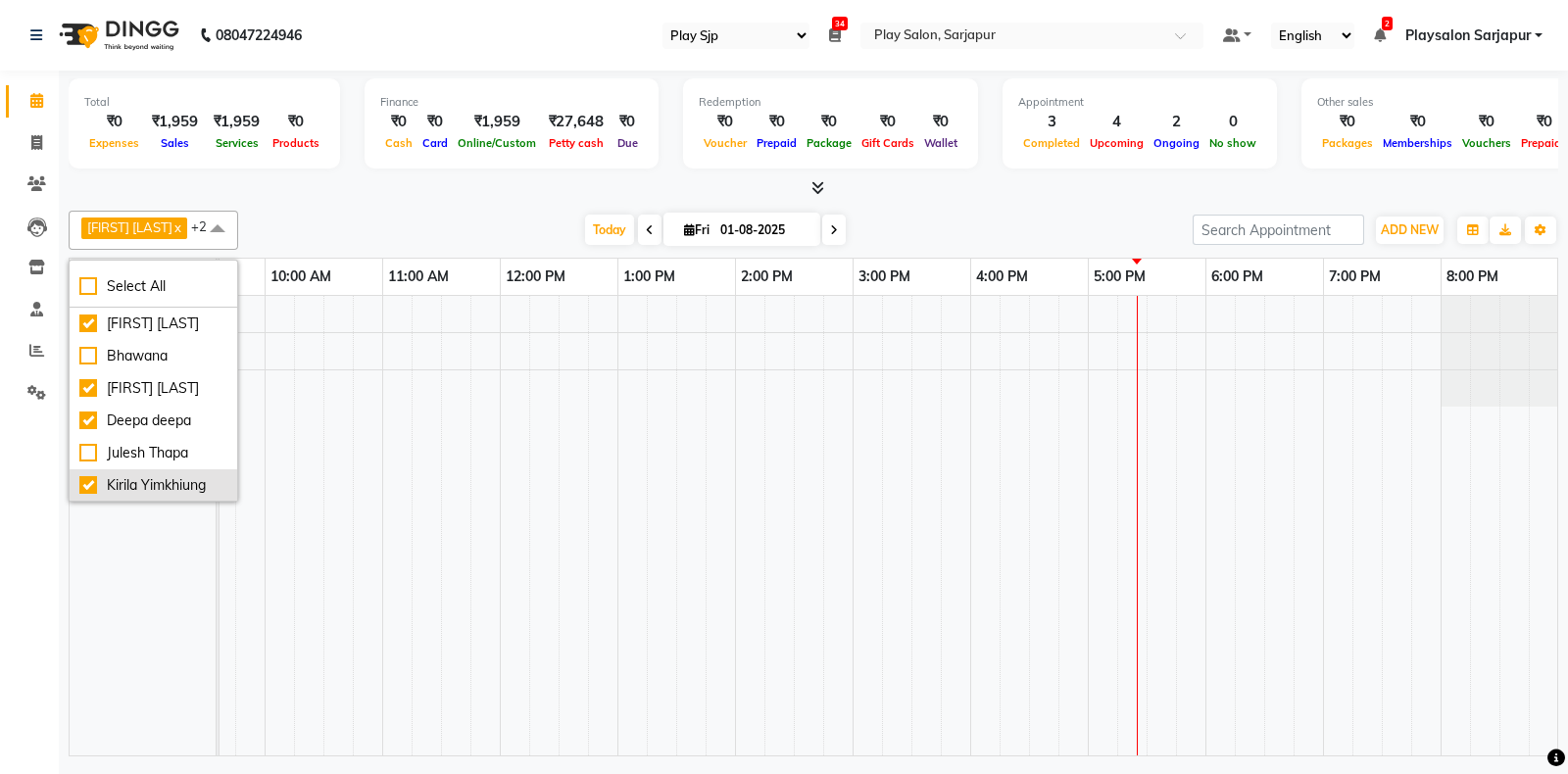 checkbox on "true" 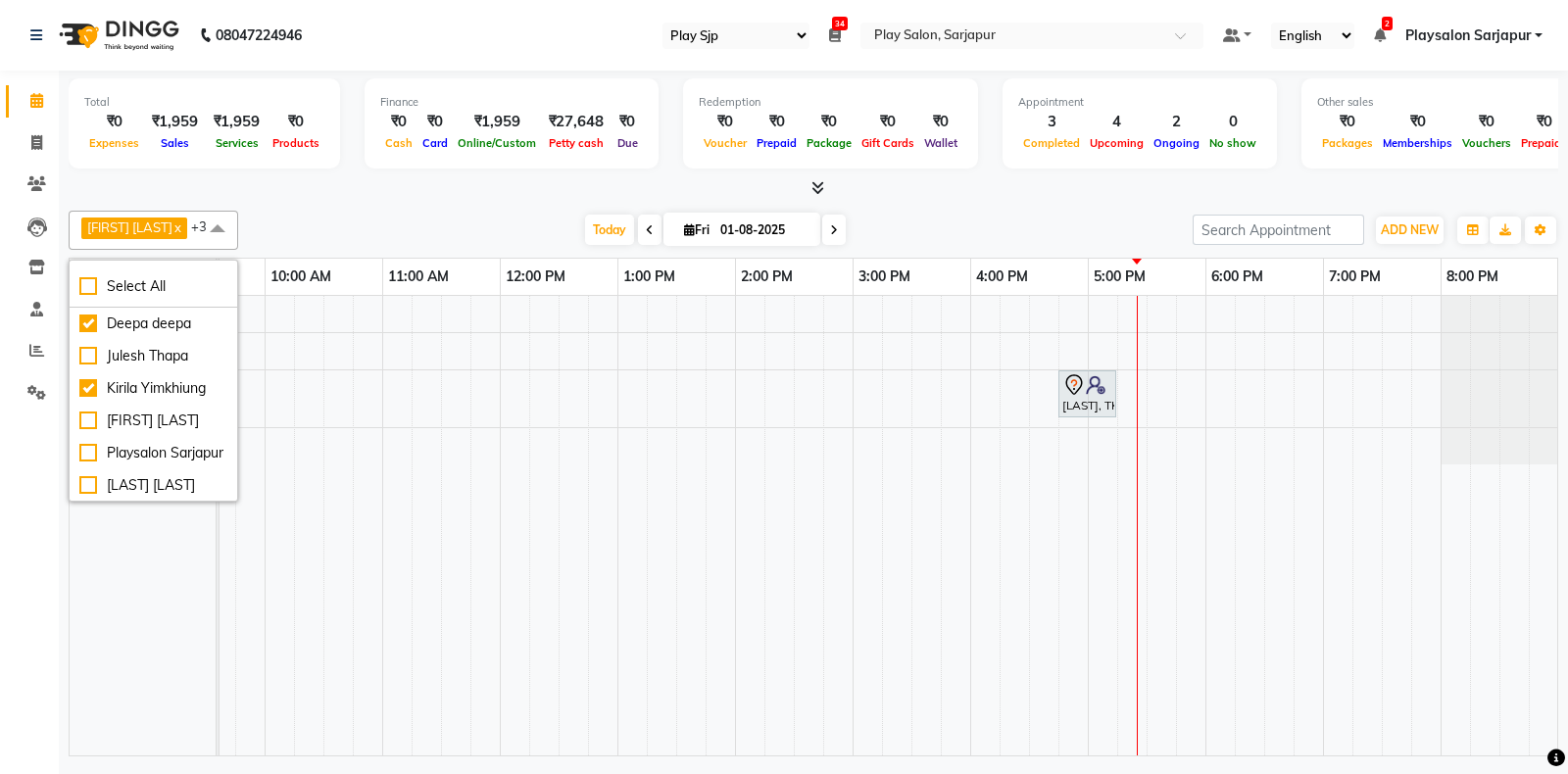 scroll, scrollTop: 147, scrollLeft: 0, axis: vertical 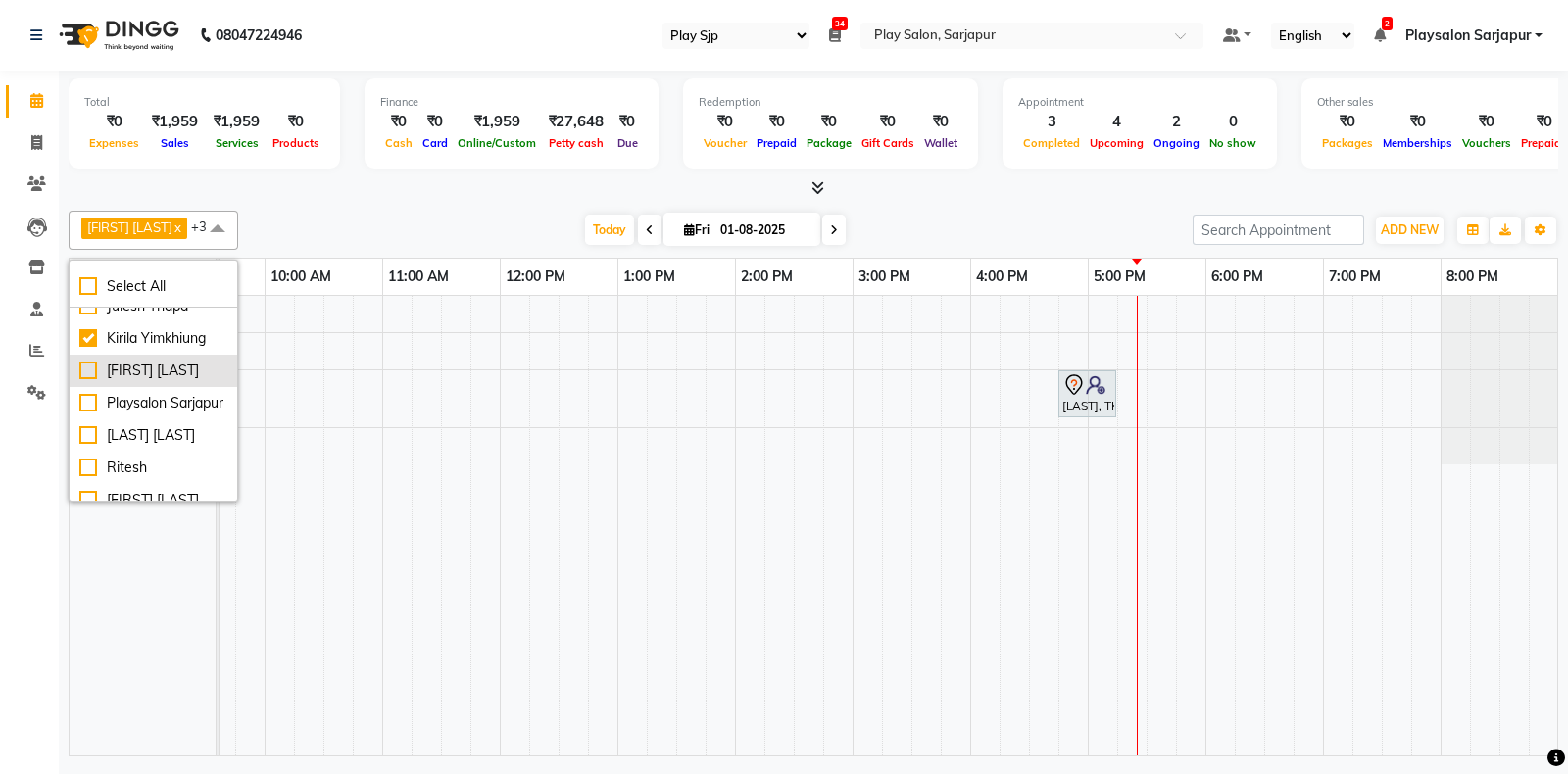 click on "[FIRST] [LAST]" at bounding box center [153, 370] 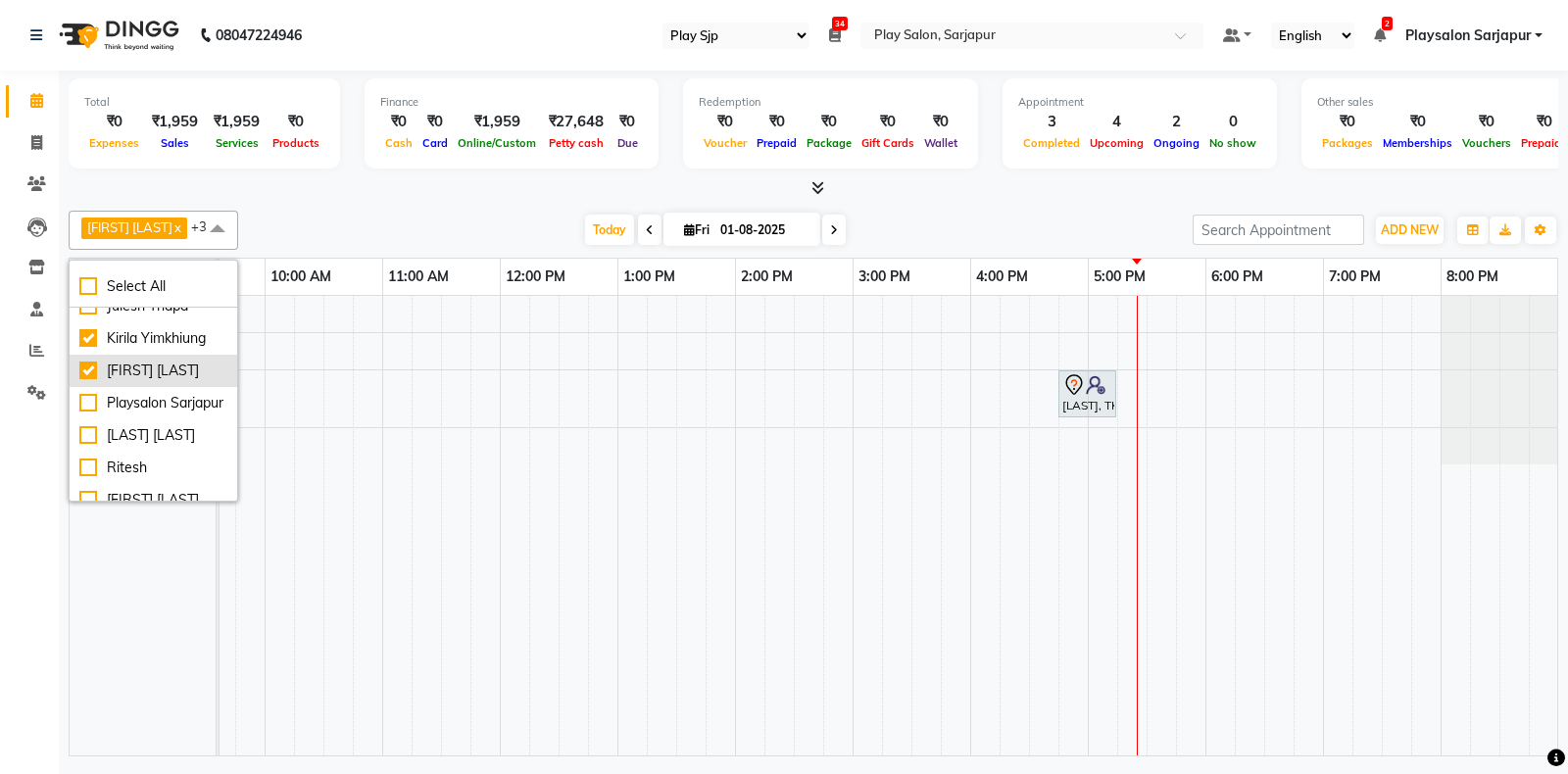 checkbox on "true" 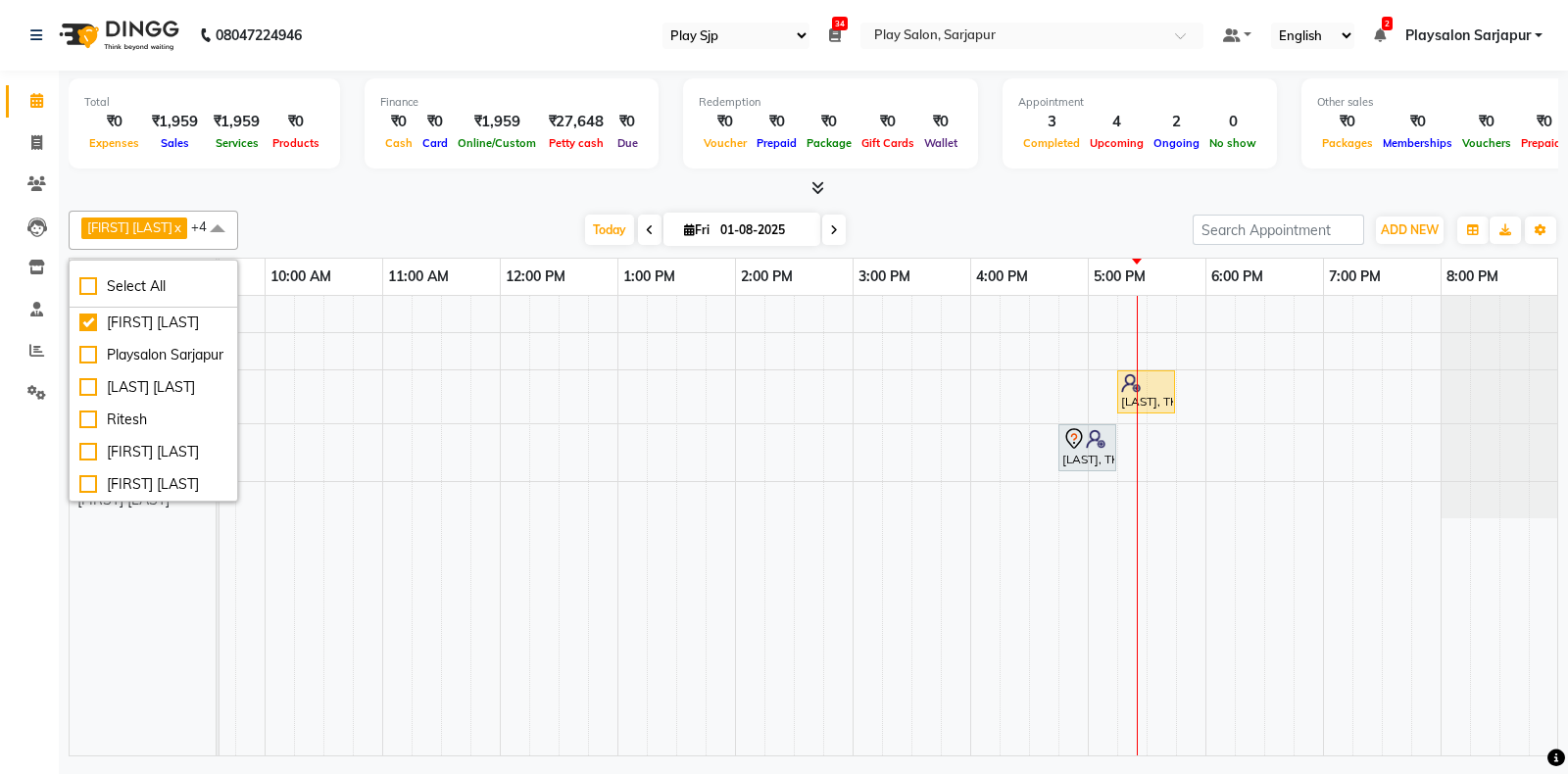scroll, scrollTop: 244, scrollLeft: 0, axis: vertical 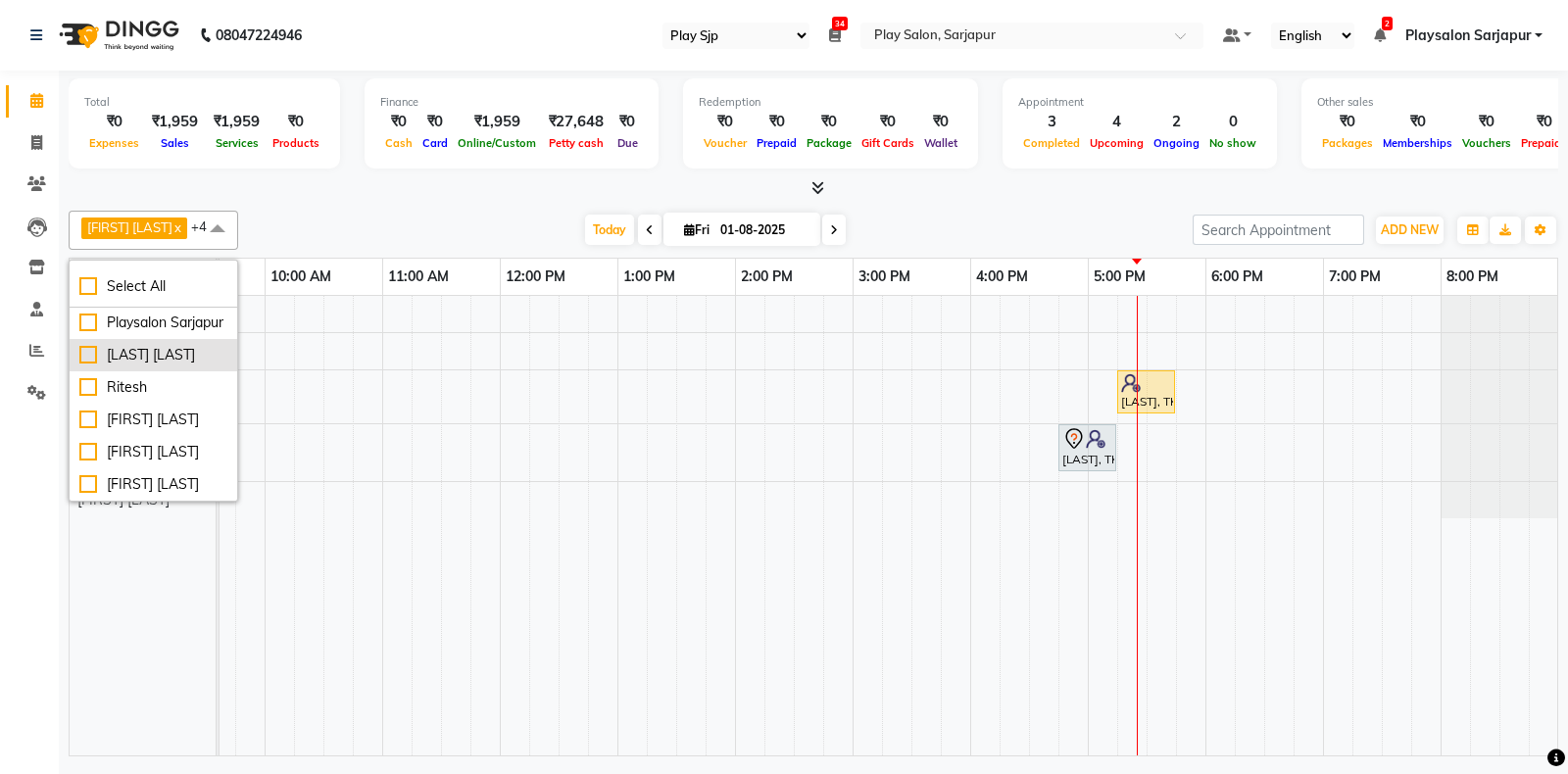 click on "[LAST] [LAST]" at bounding box center (153, 355) 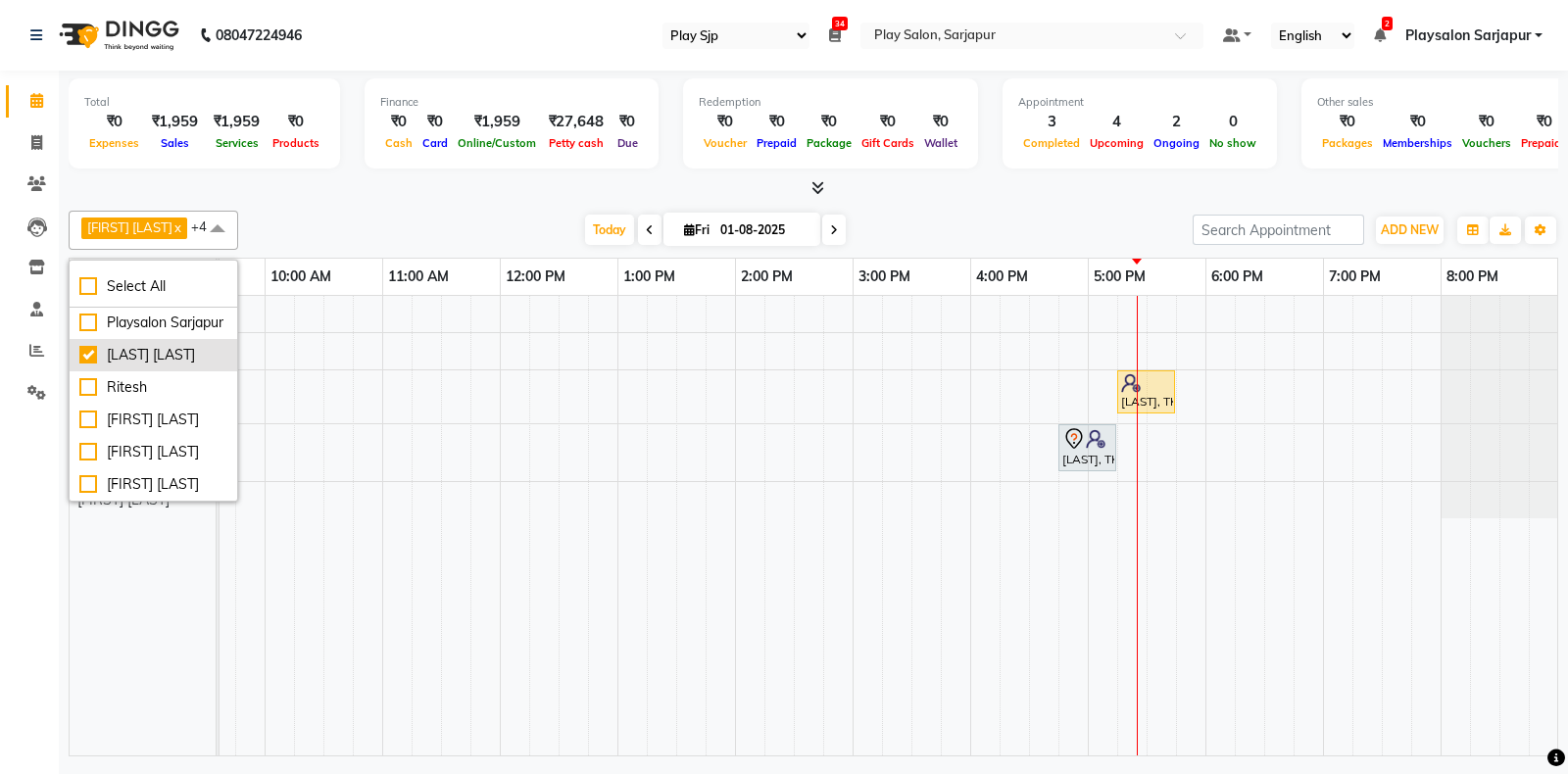 checkbox on "true" 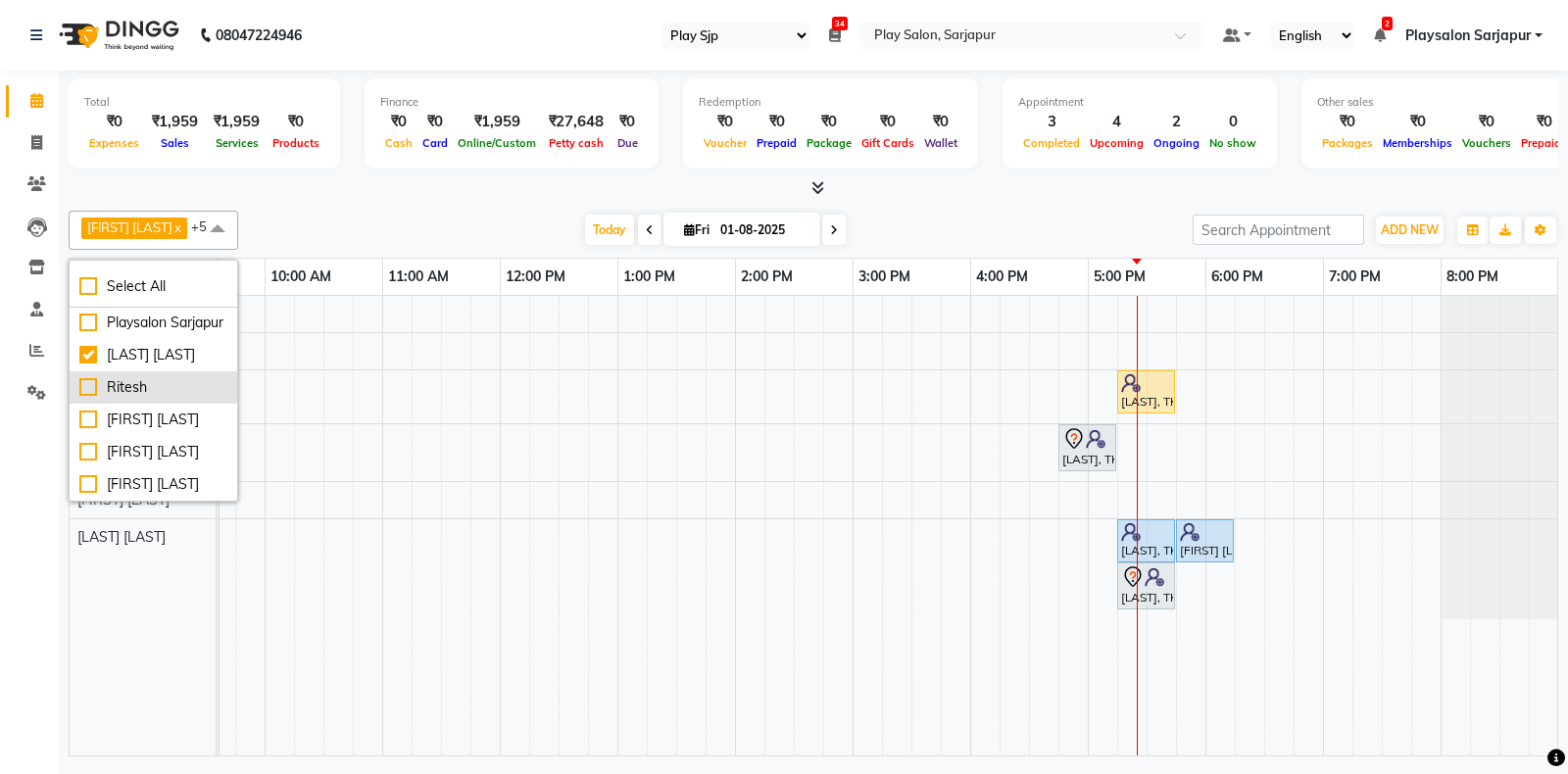 click on "Ritesh" at bounding box center [153, 387] 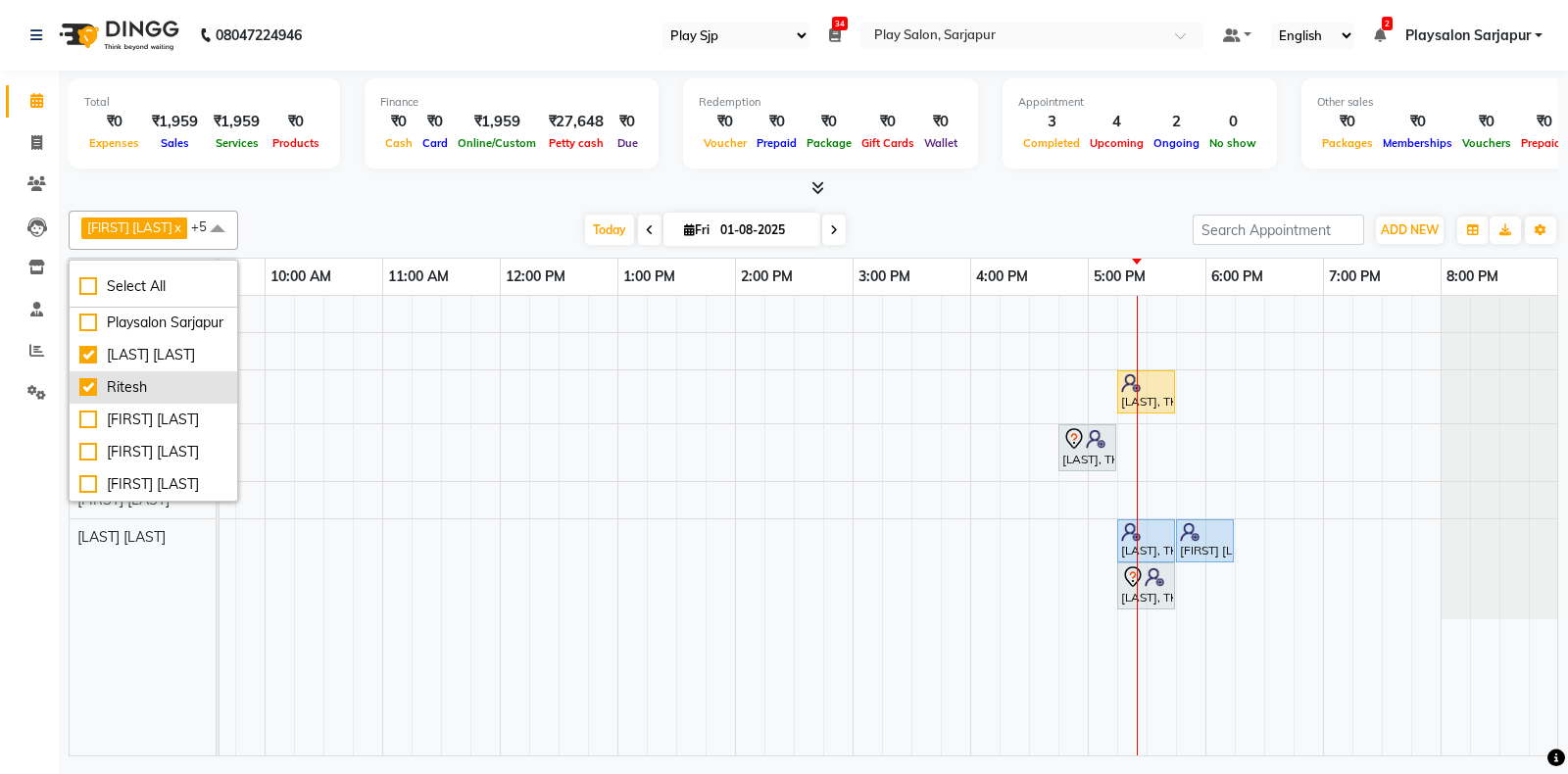 checkbox on "true" 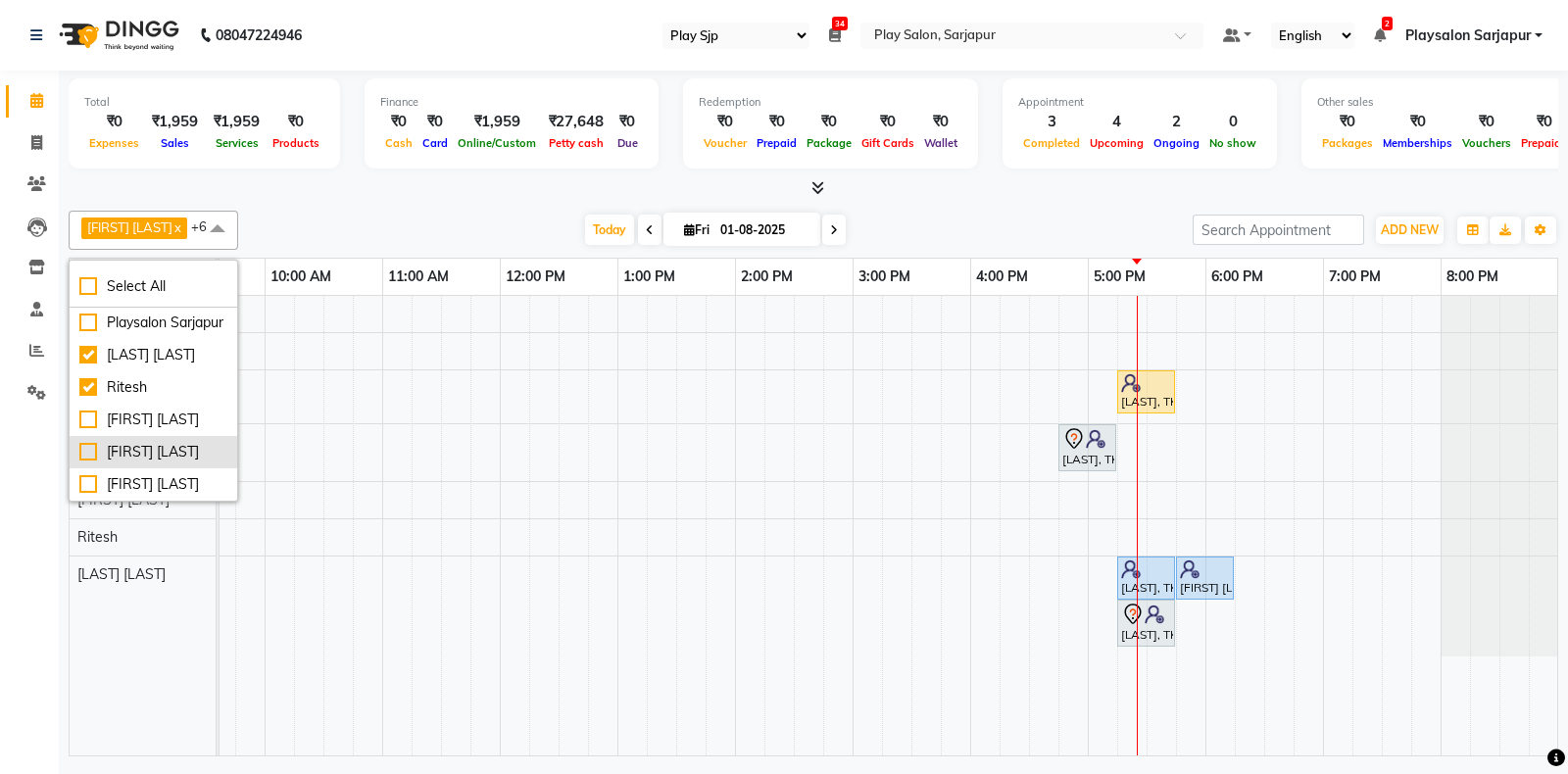 click on "[FIRST] [LAST]" at bounding box center (153, 452) 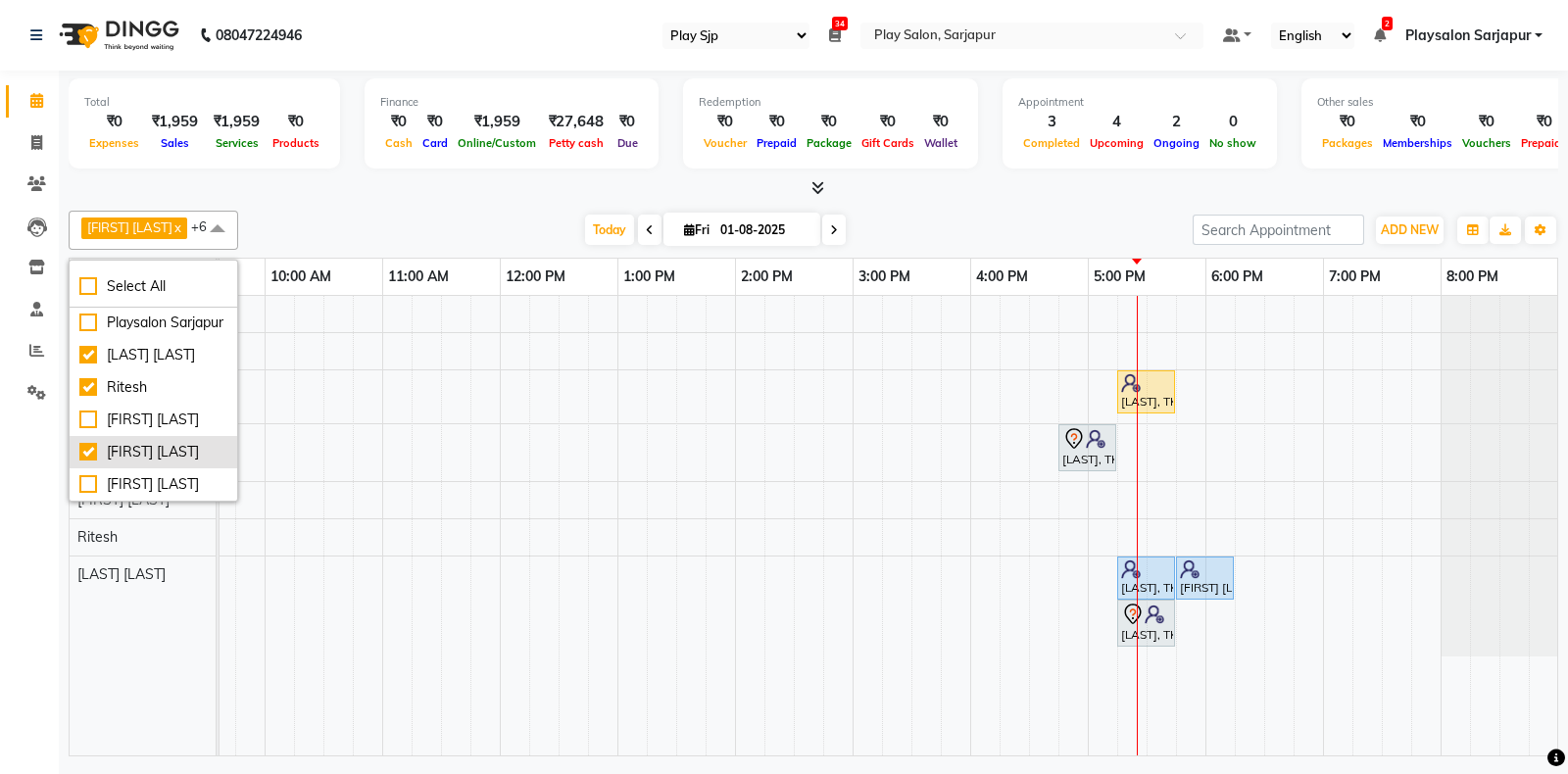 checkbox on "true" 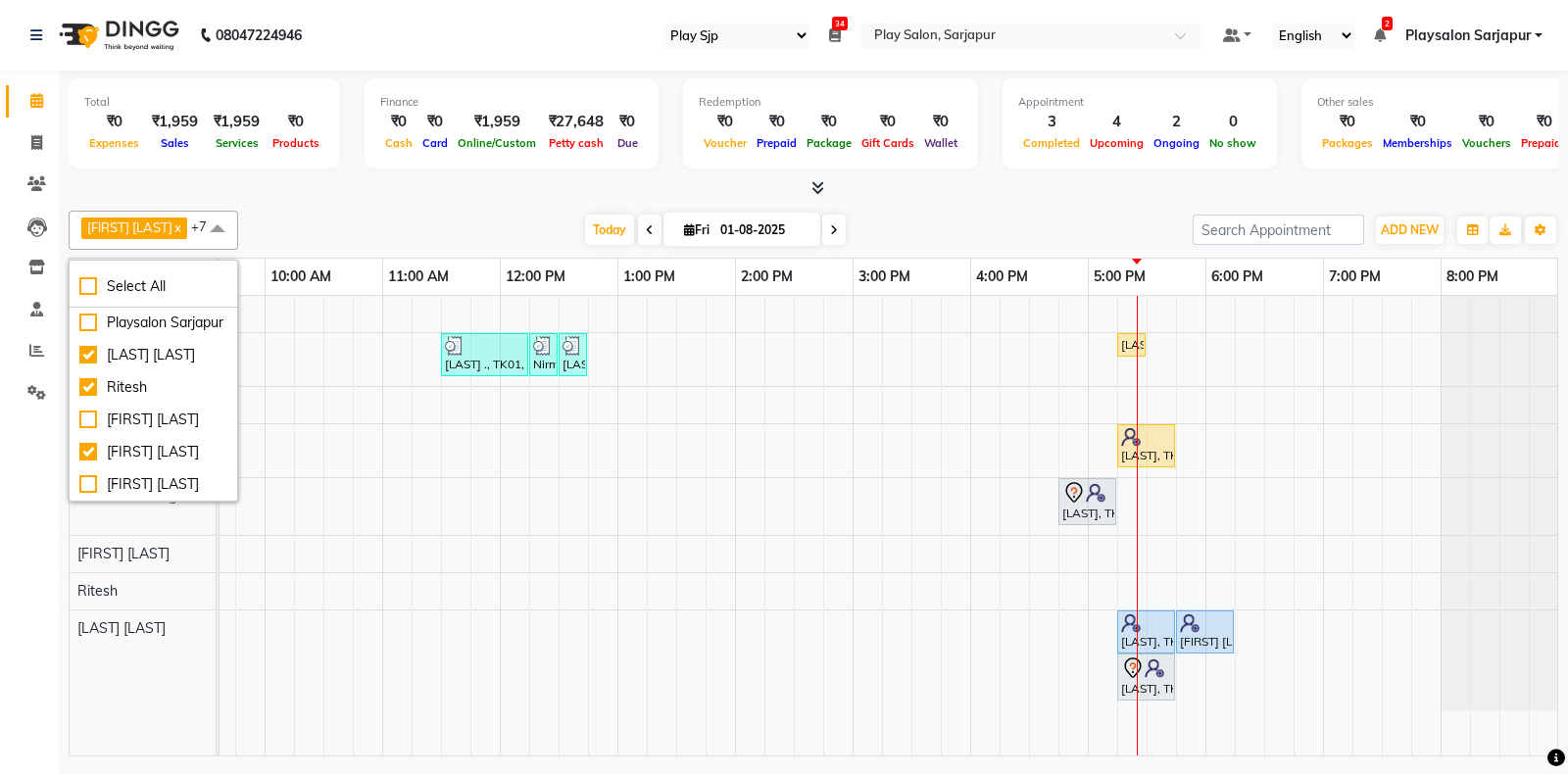 scroll, scrollTop: 288, scrollLeft: 0, axis: vertical 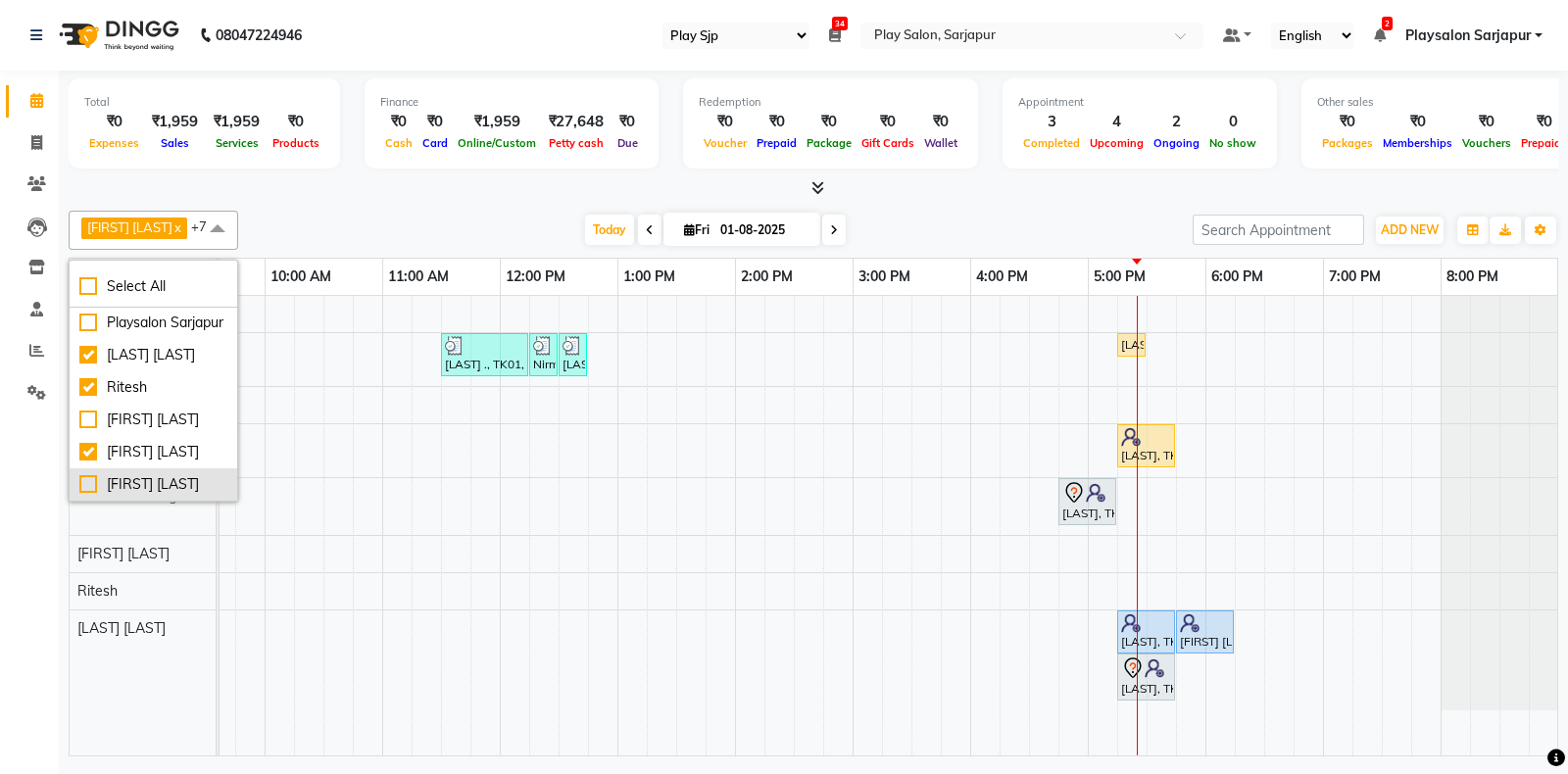 click on "[FIRST] [LAST]" at bounding box center (153, 484) 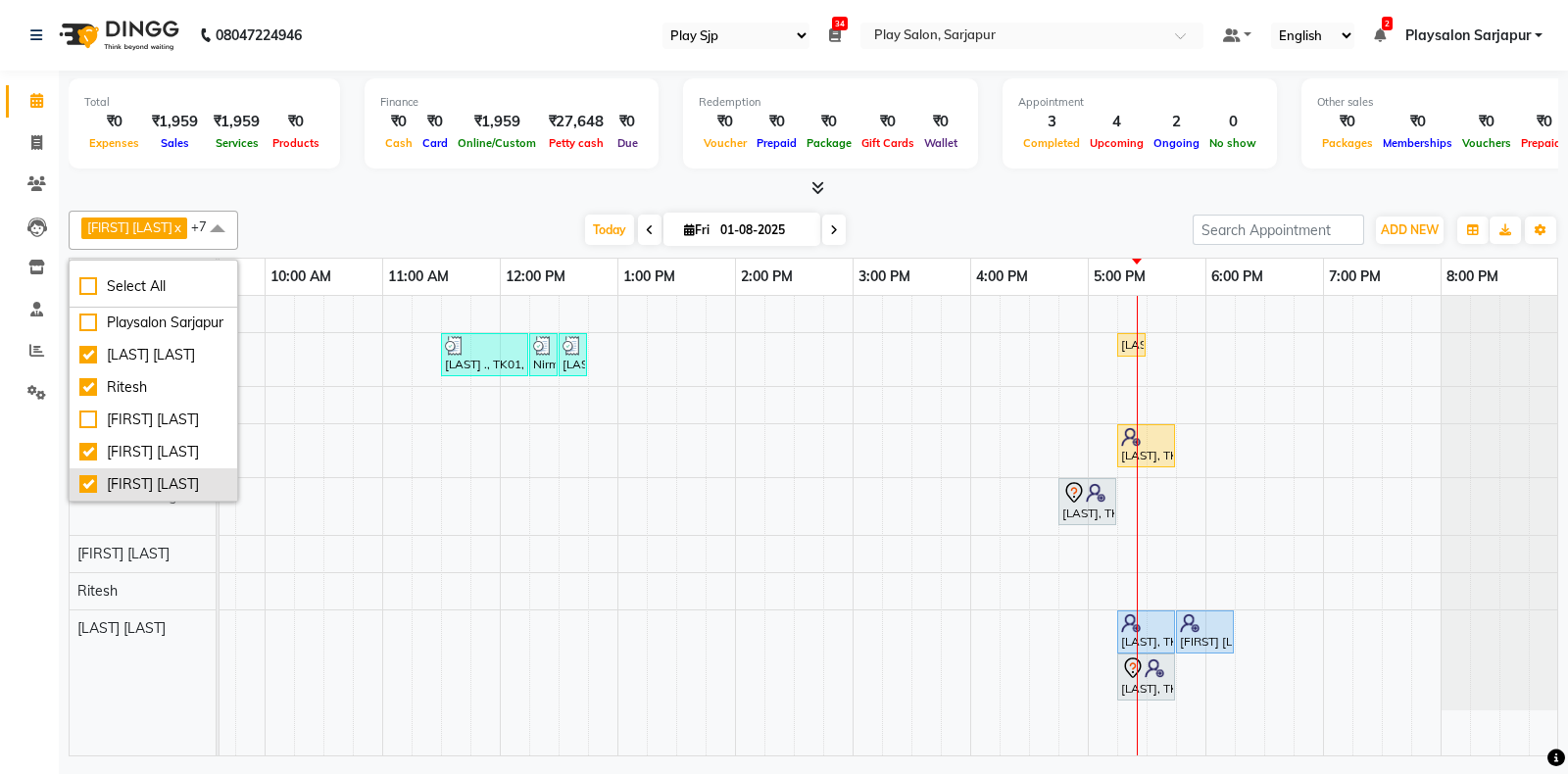 checkbox on "true" 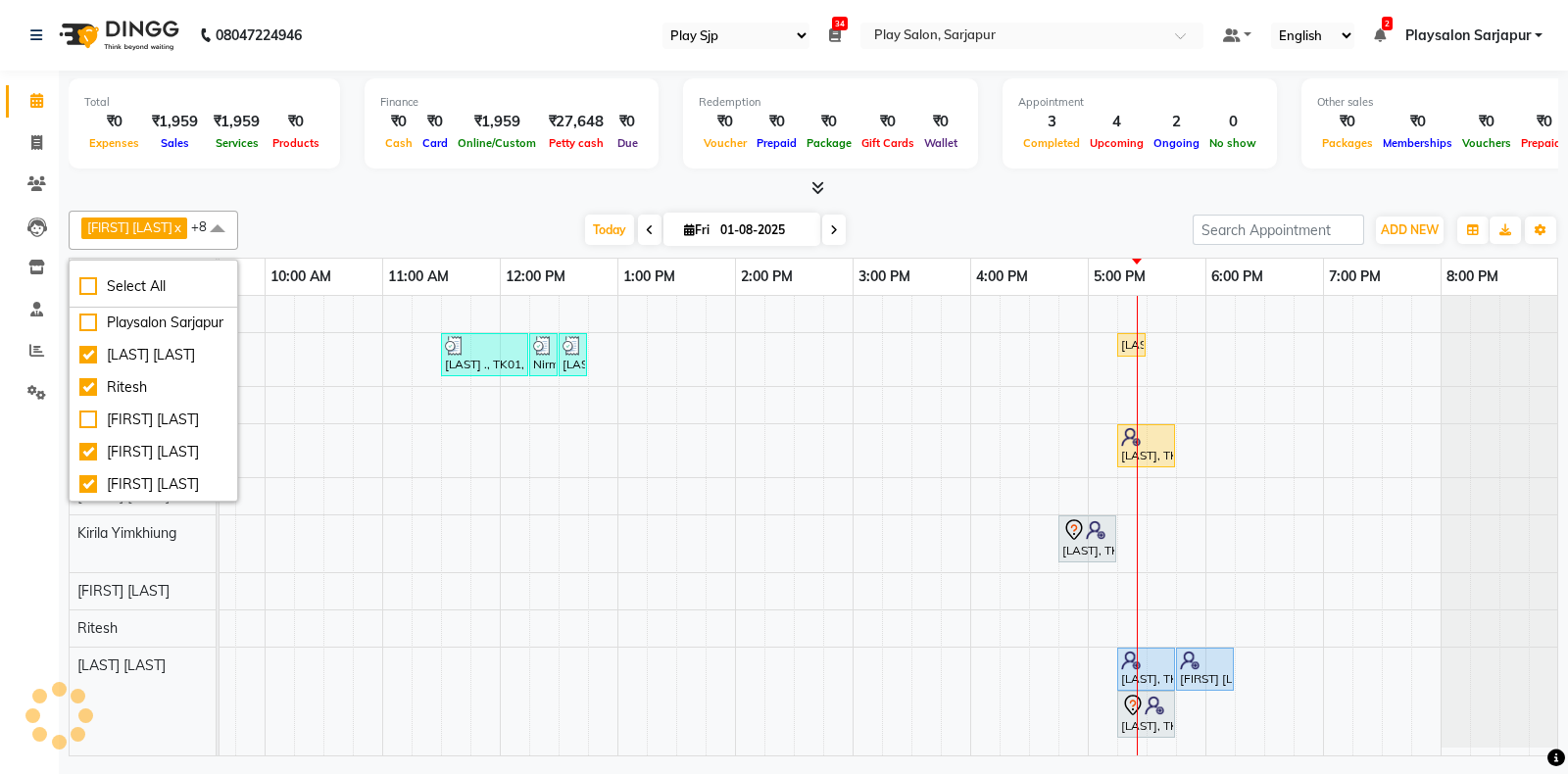 scroll, scrollTop: 9, scrollLeft: 190, axis: both 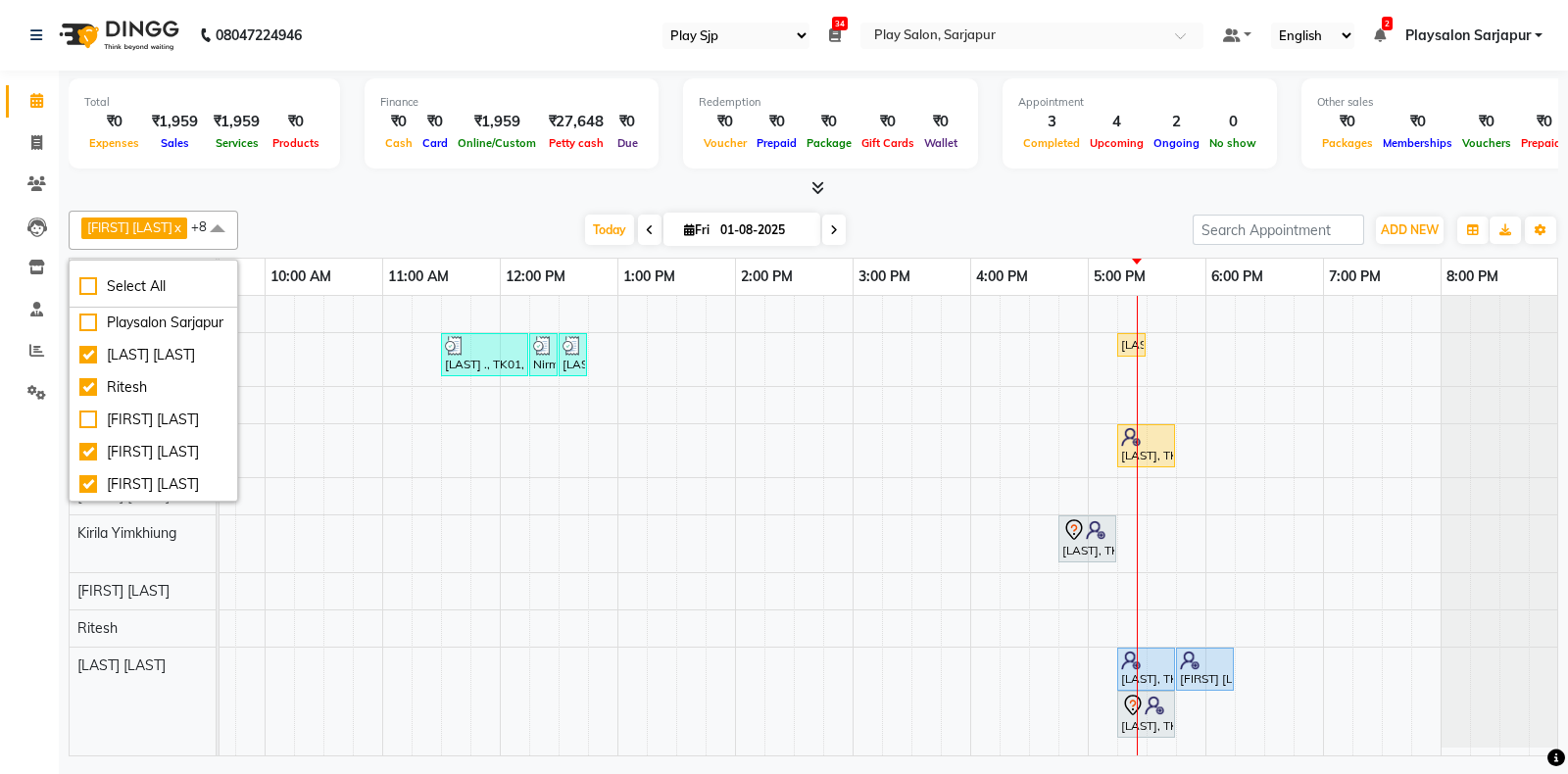 click at bounding box center [813, 188] 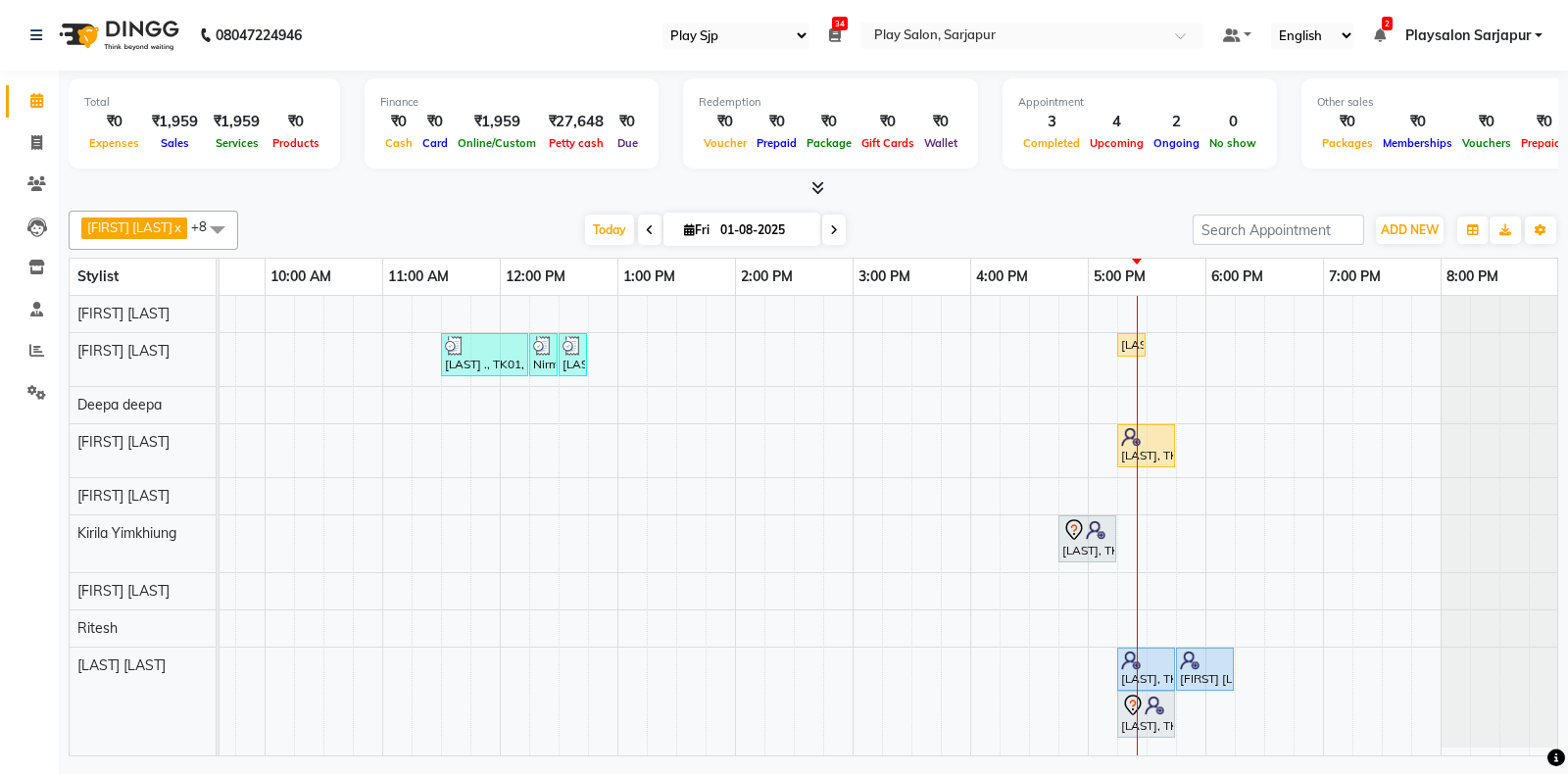 click on "Playsalon Sarjapur" at bounding box center [1468, 35] 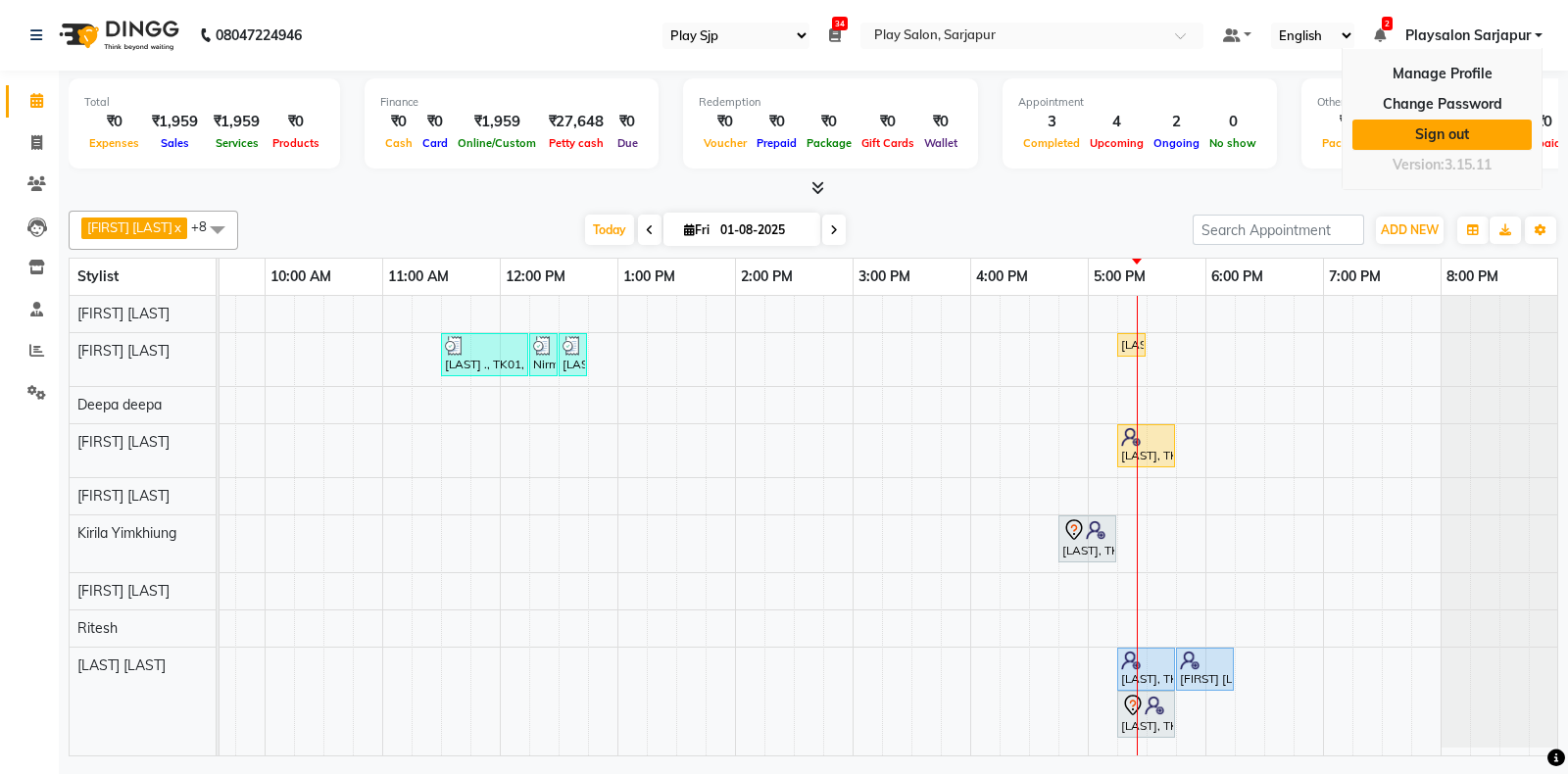 click on "Sign out" at bounding box center (1442, 134) 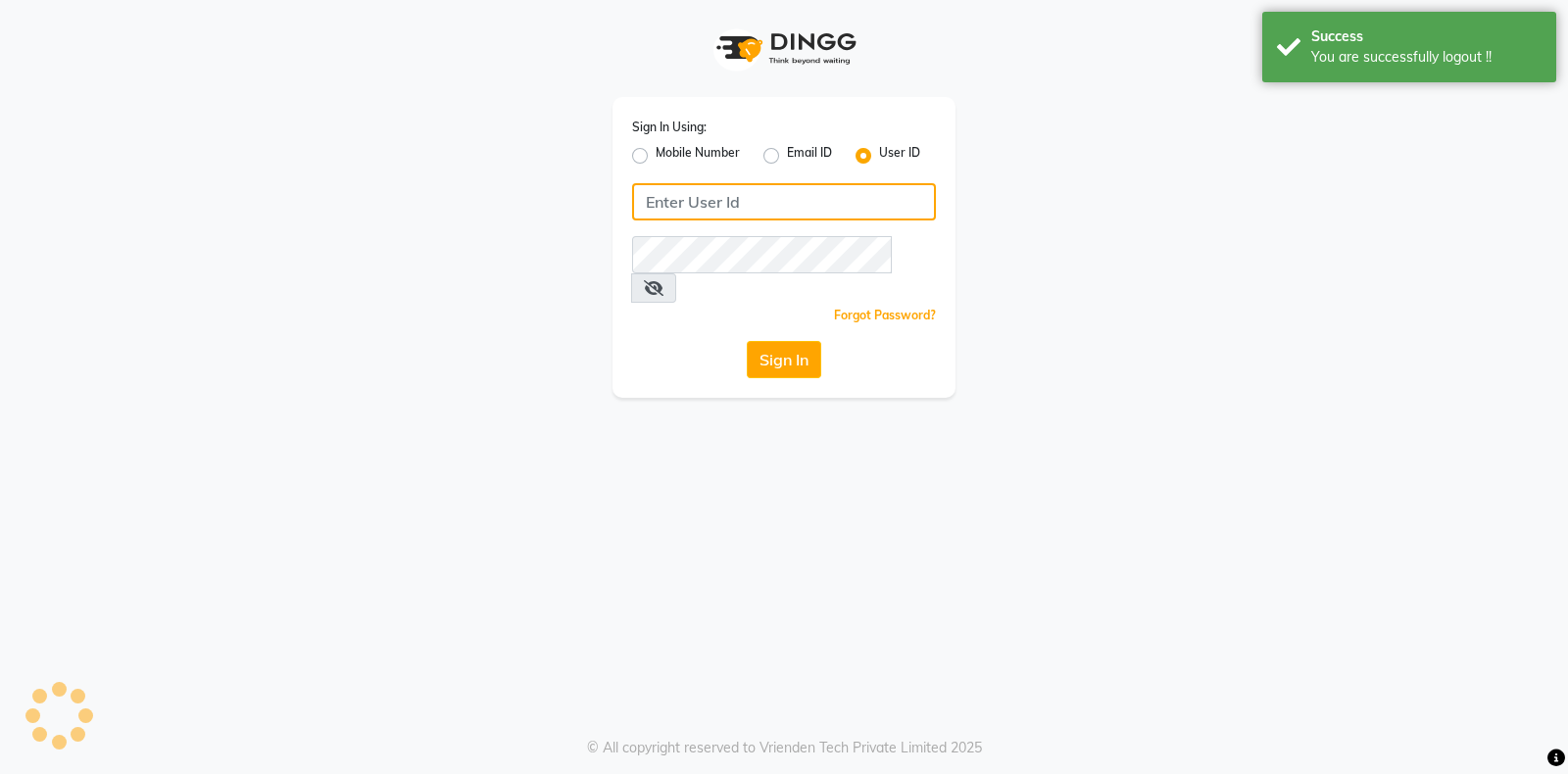 type on "playsalon" 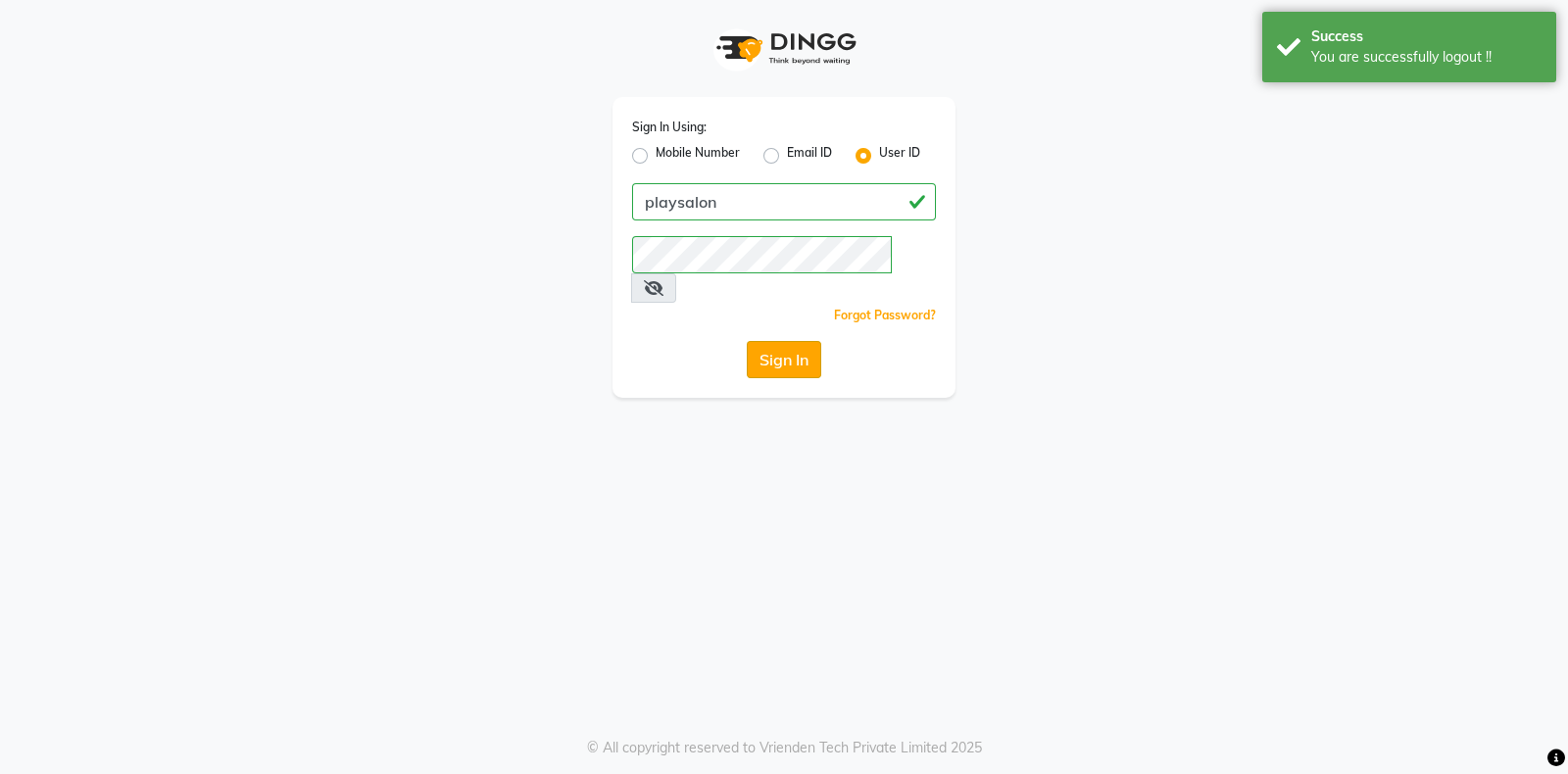 click on "Sign In" 